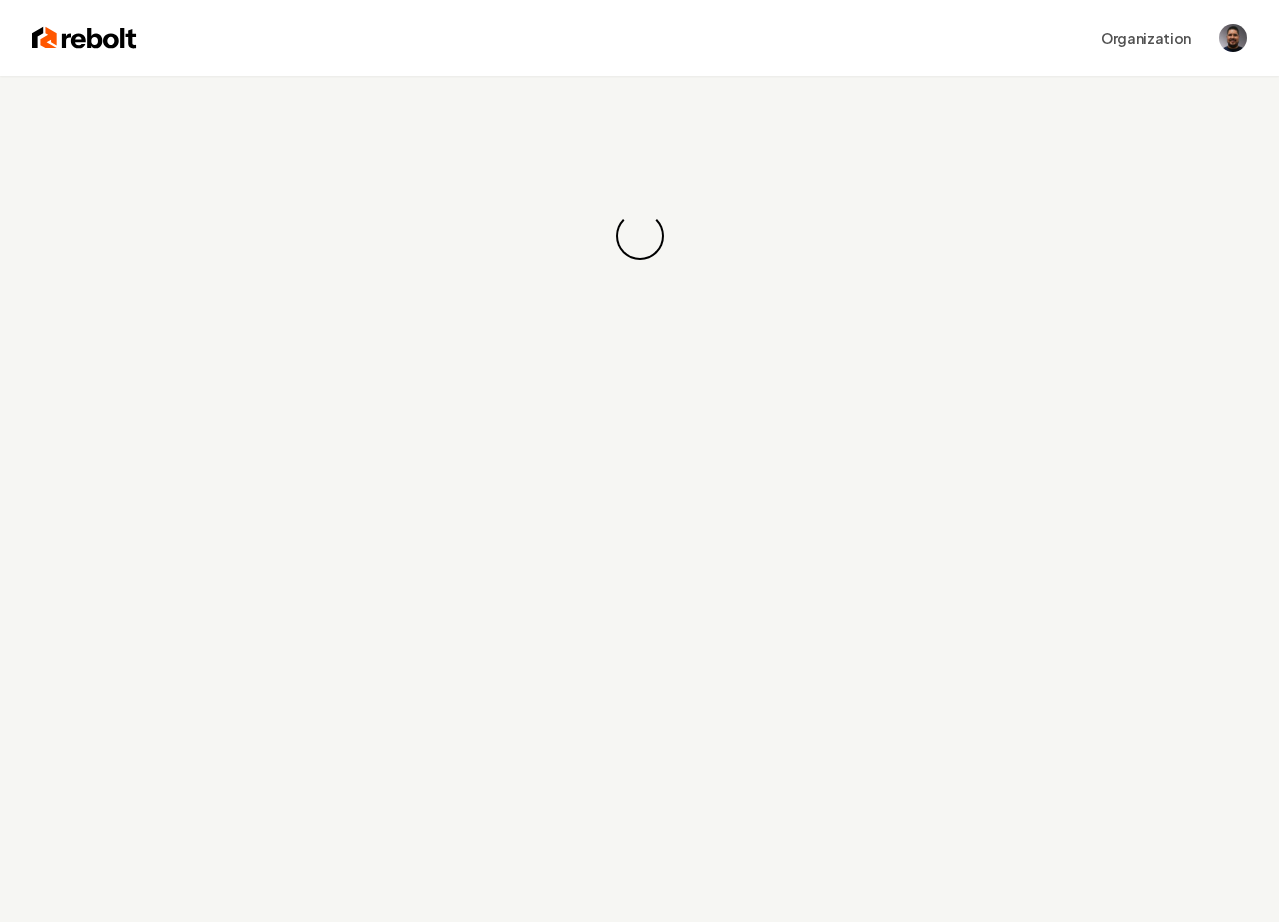 scroll, scrollTop: 0, scrollLeft: 0, axis: both 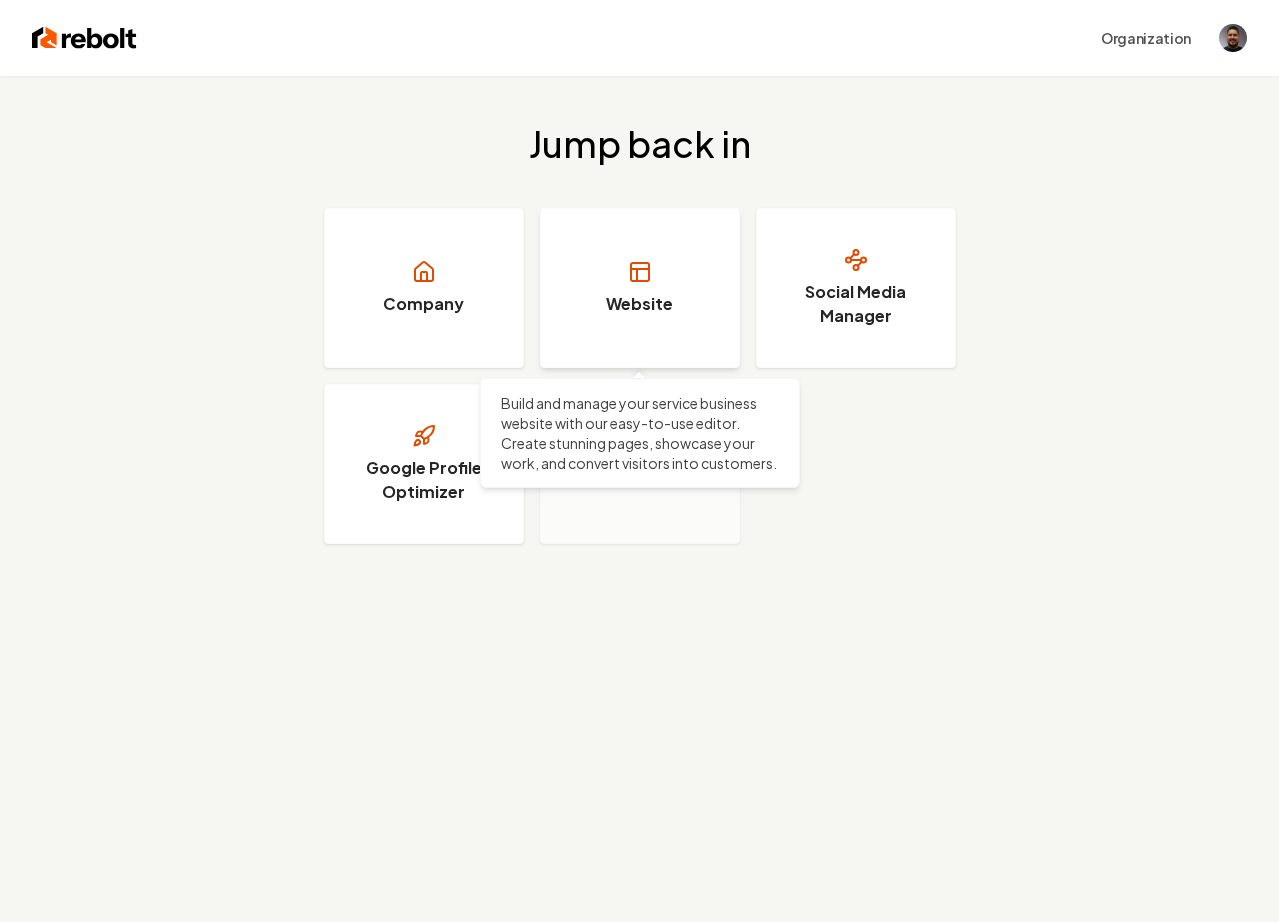 click on "Website" at bounding box center (640, 288) 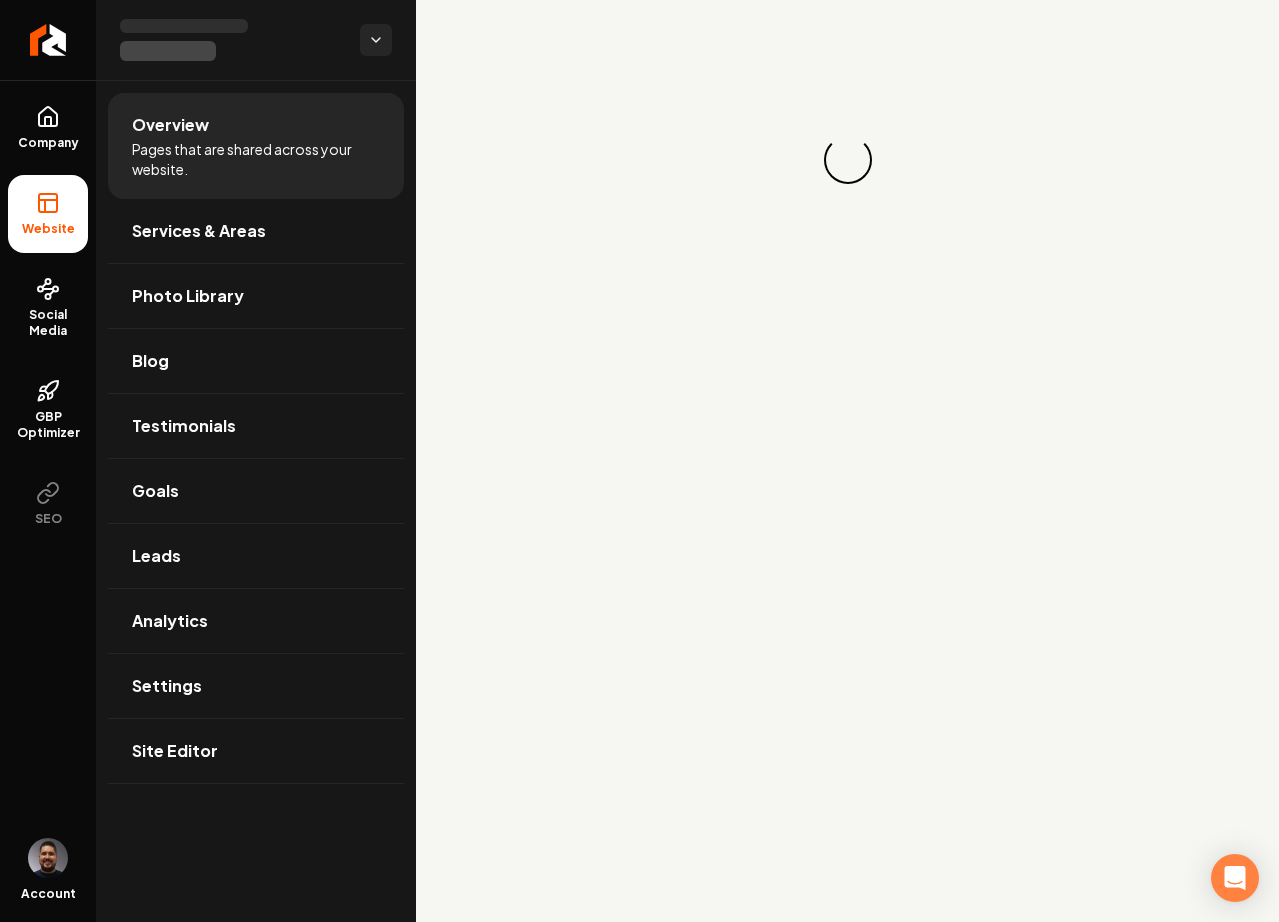 click on "Loading... Loading..." at bounding box center (847, 160) 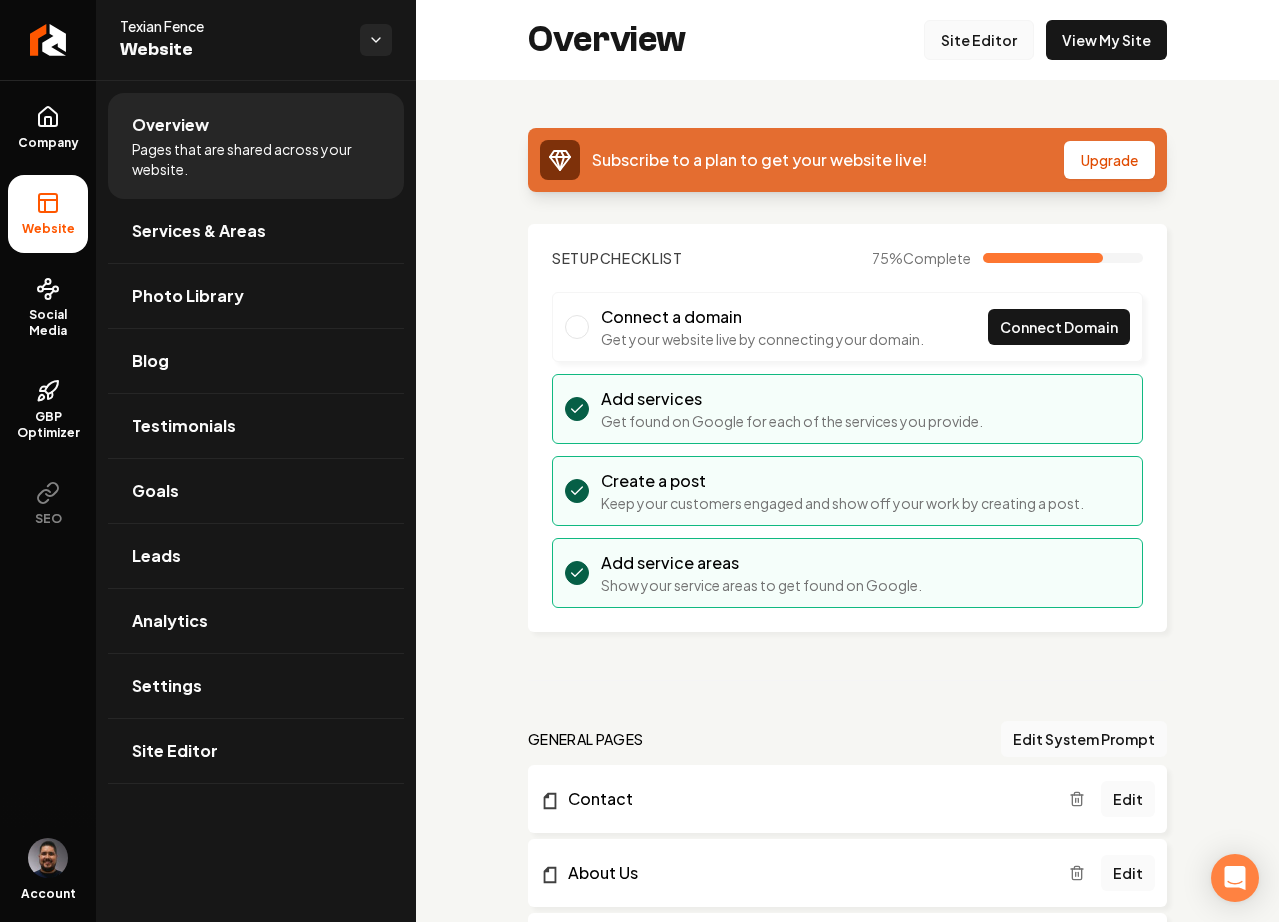 click on "Site Editor" at bounding box center (979, 40) 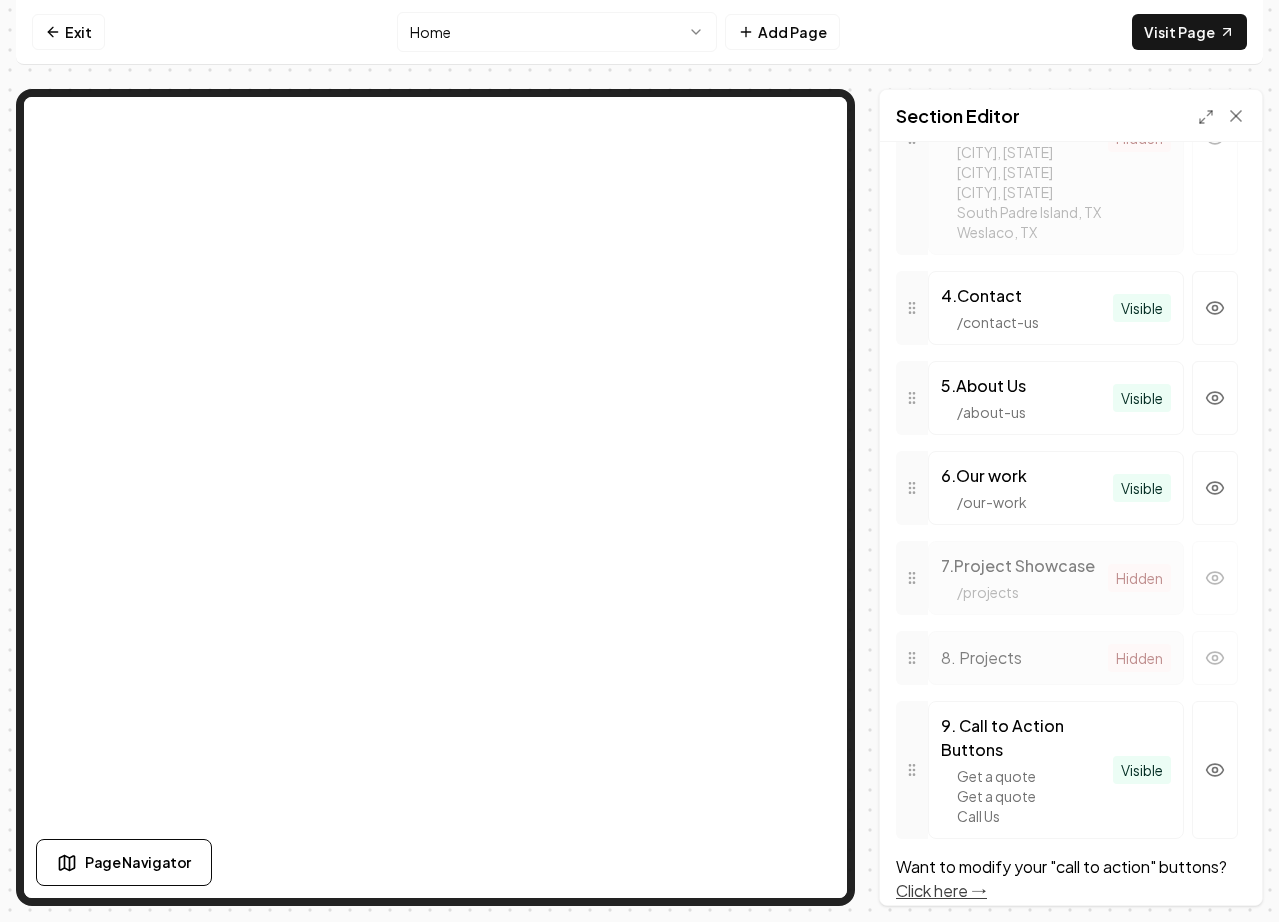 scroll, scrollTop: 943, scrollLeft: 0, axis: vertical 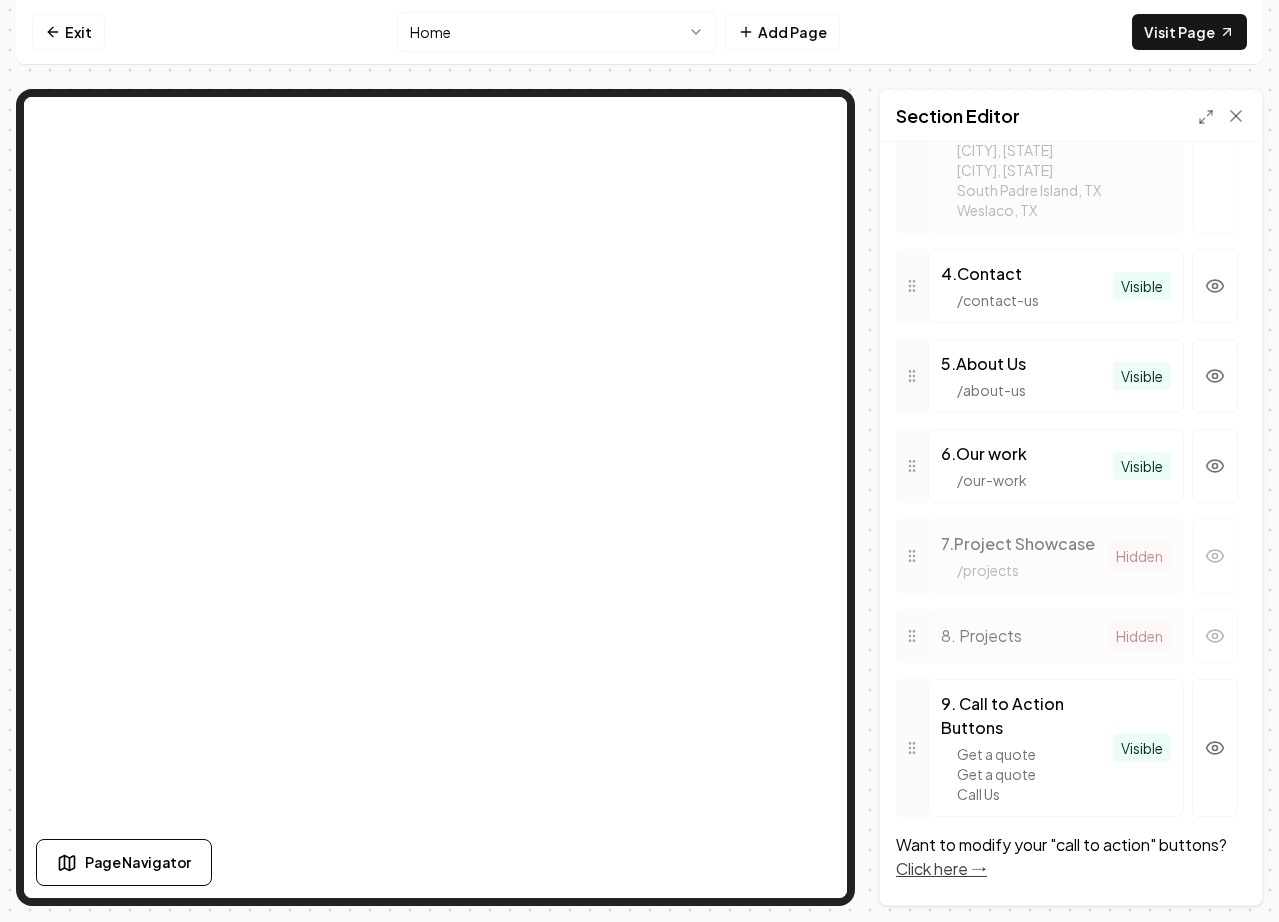 click on "Click here →" at bounding box center (941, 868) 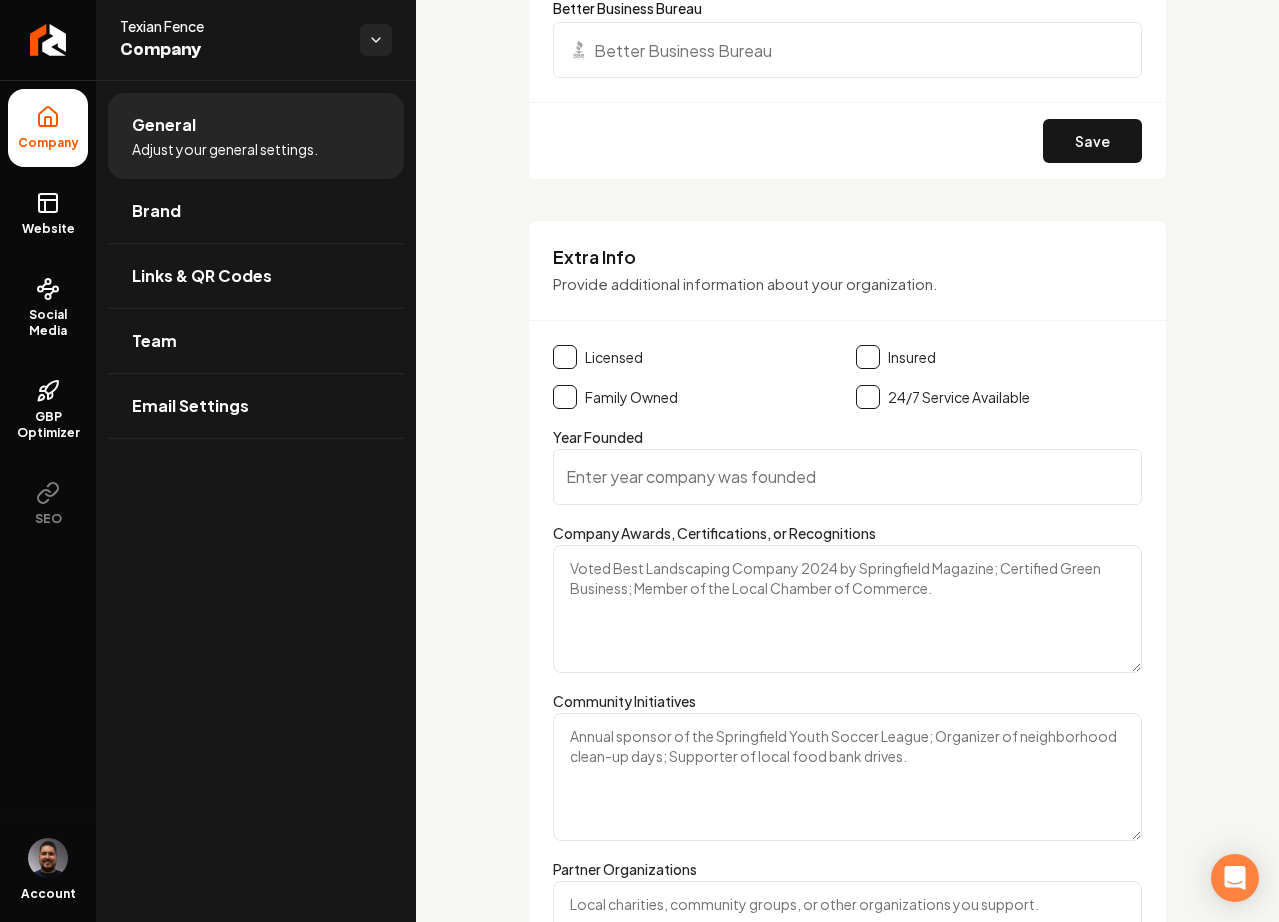 scroll, scrollTop: 3508, scrollLeft: 0, axis: vertical 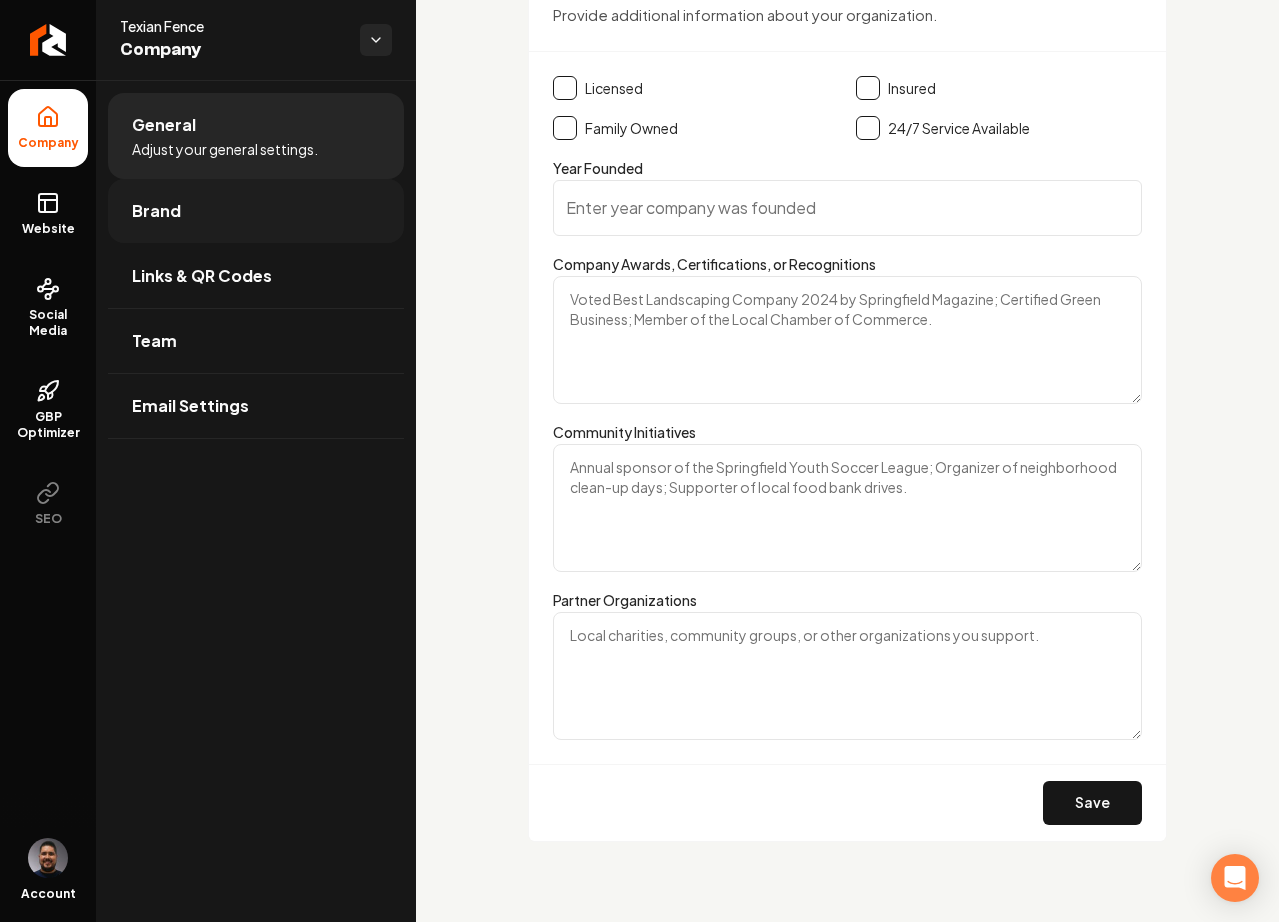 click on "Brand" at bounding box center (256, 211) 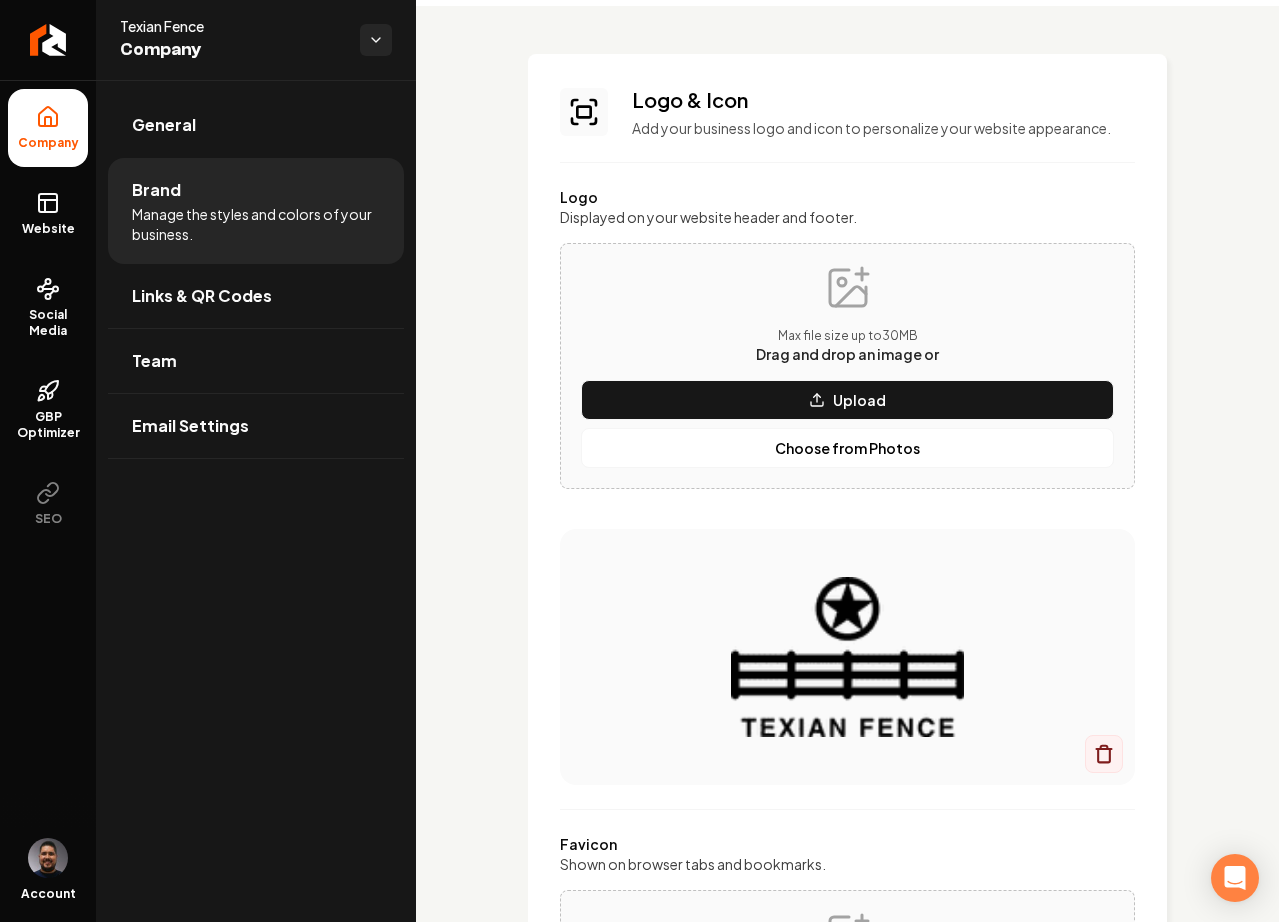 scroll, scrollTop: 0, scrollLeft: 0, axis: both 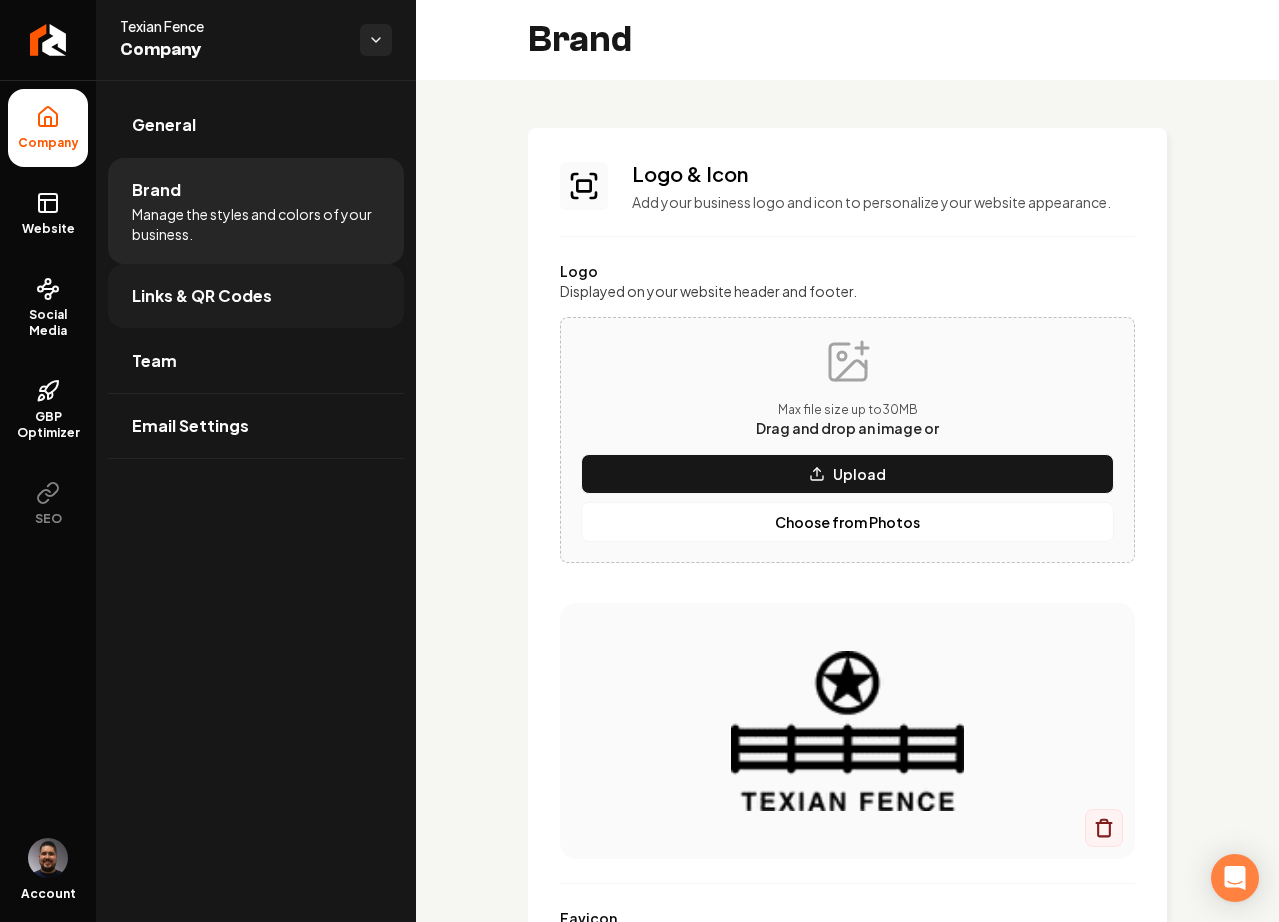 click on "Links & QR Codes" at bounding box center (202, 296) 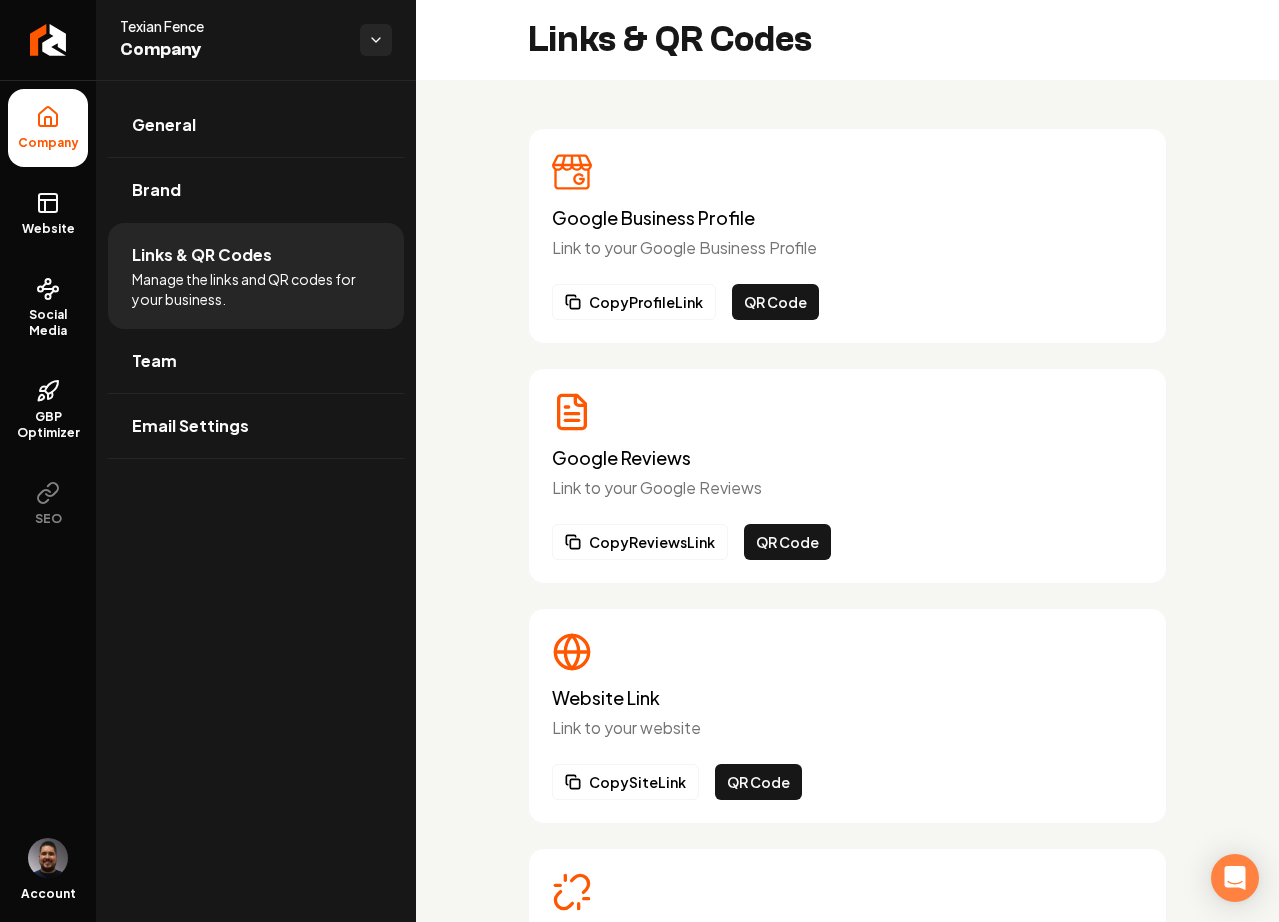 scroll, scrollTop: 190, scrollLeft: 0, axis: vertical 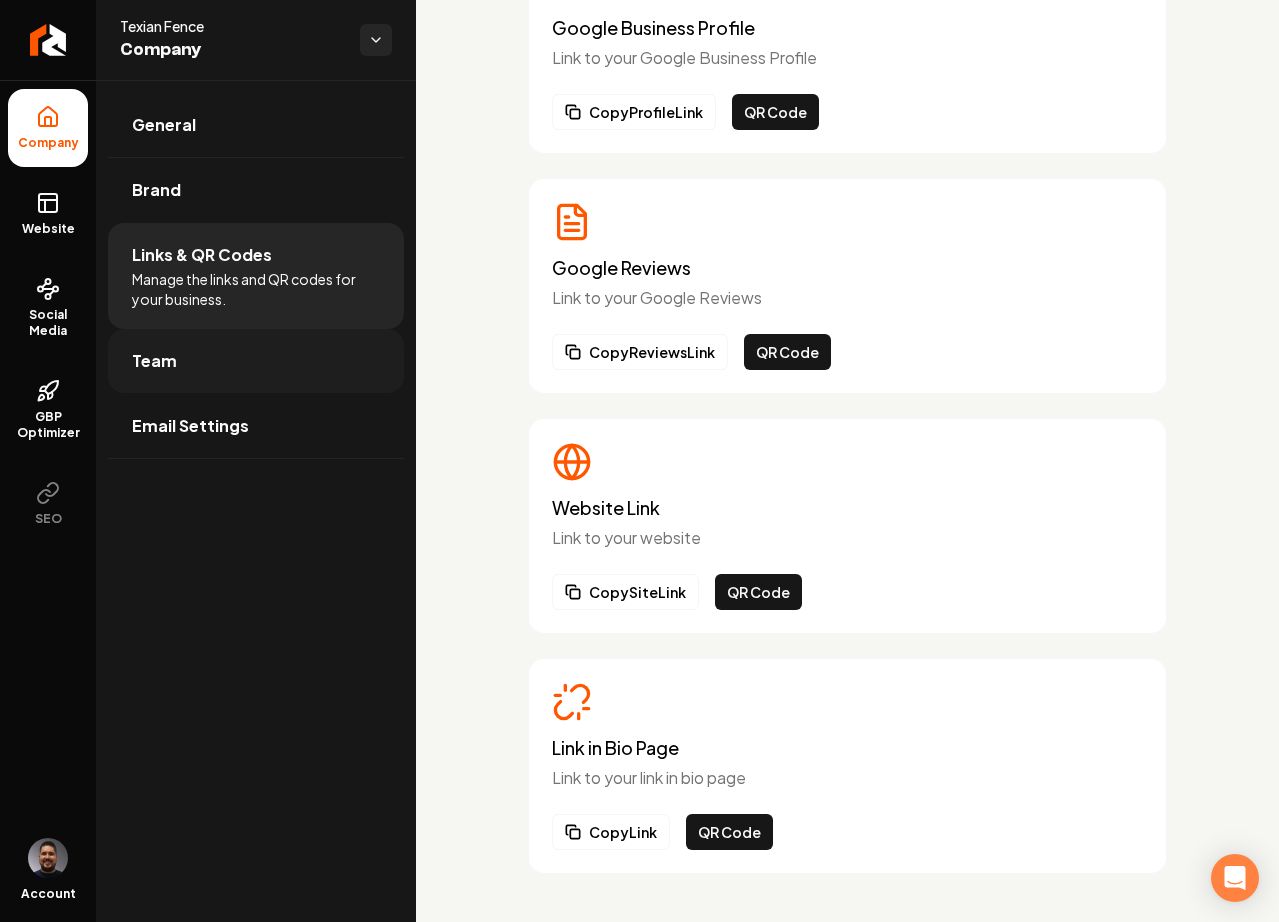 click on "Team" at bounding box center [256, 361] 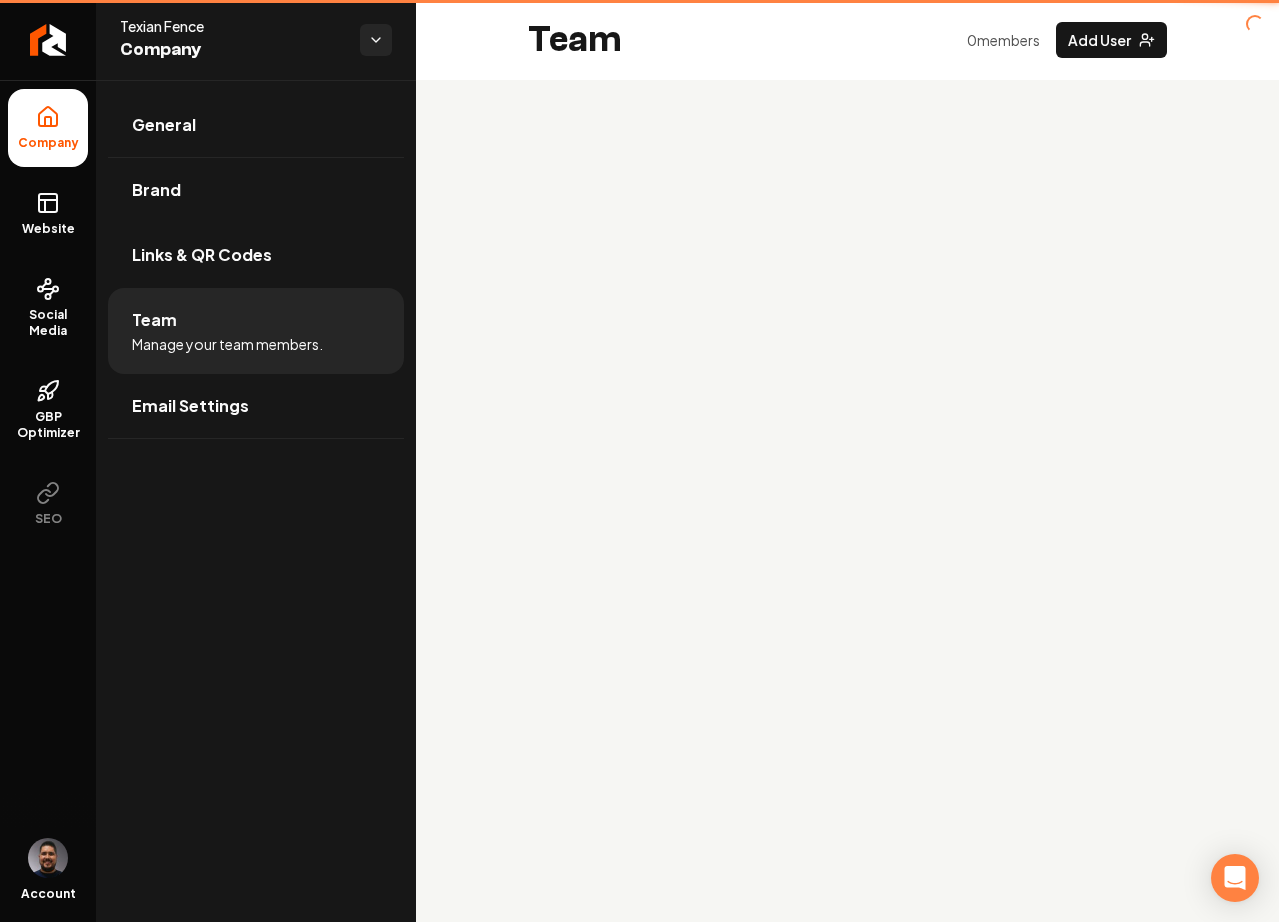 scroll, scrollTop: 0, scrollLeft: 0, axis: both 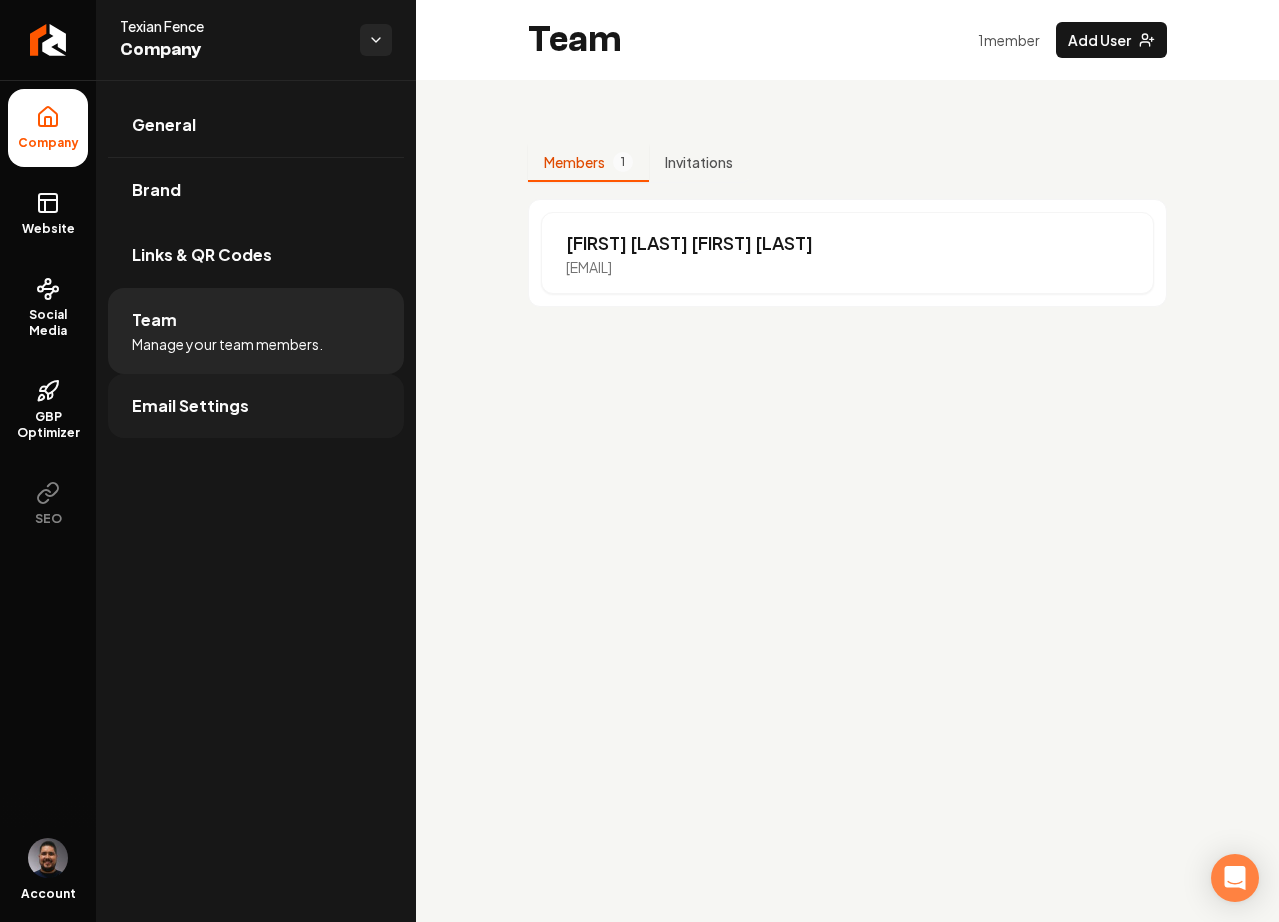 click on "Email Settings" at bounding box center (190, 406) 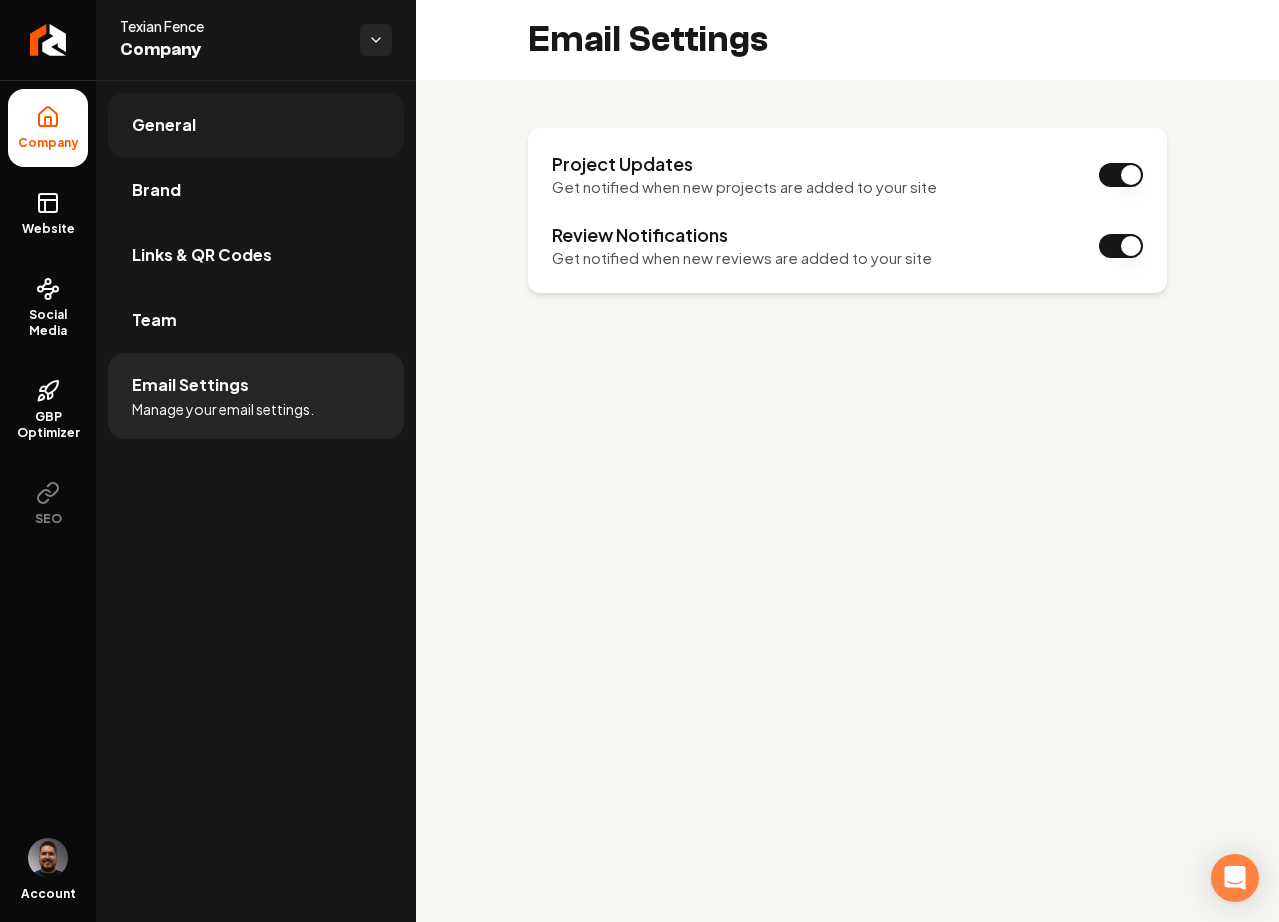 click on "General" at bounding box center (164, 125) 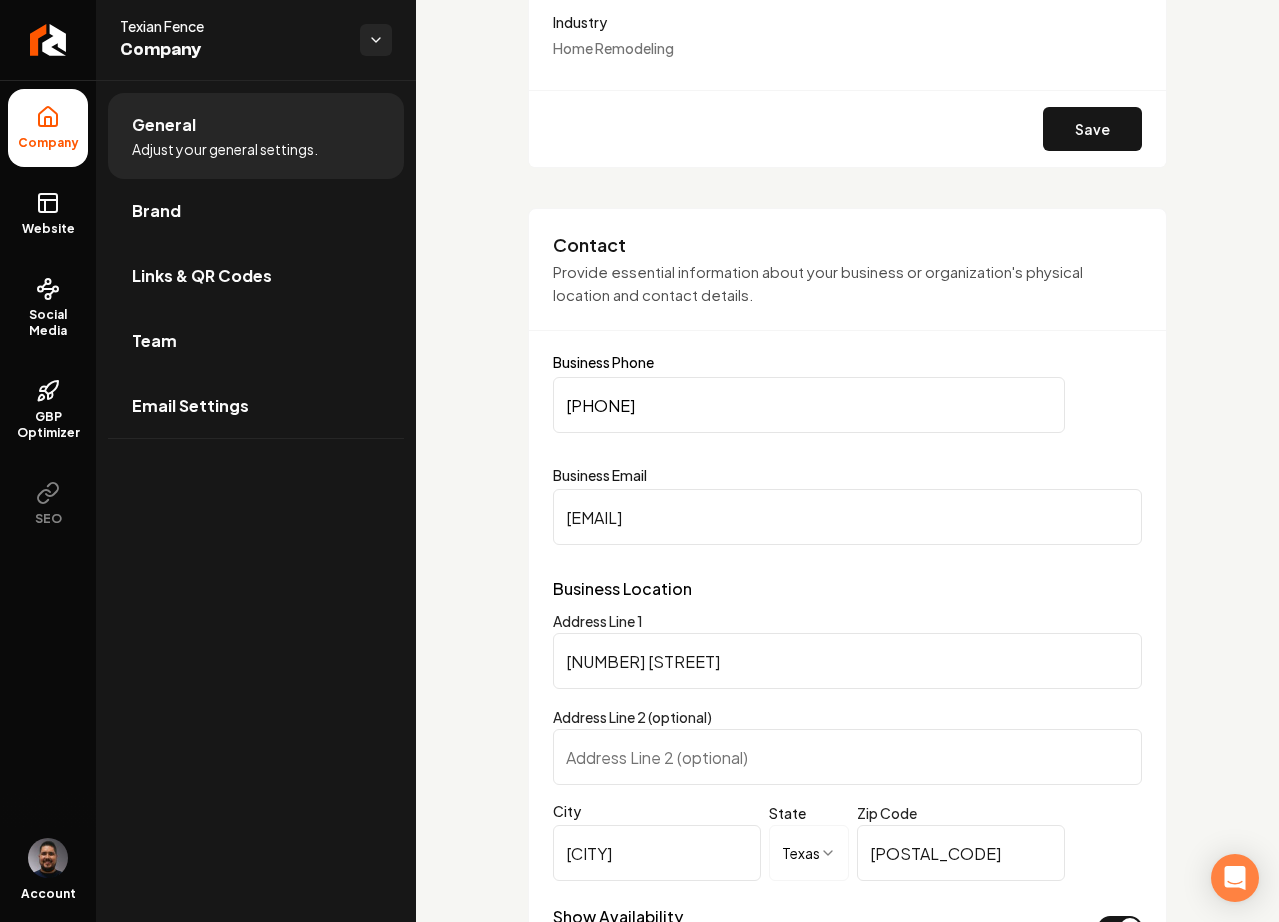scroll, scrollTop: 901, scrollLeft: 0, axis: vertical 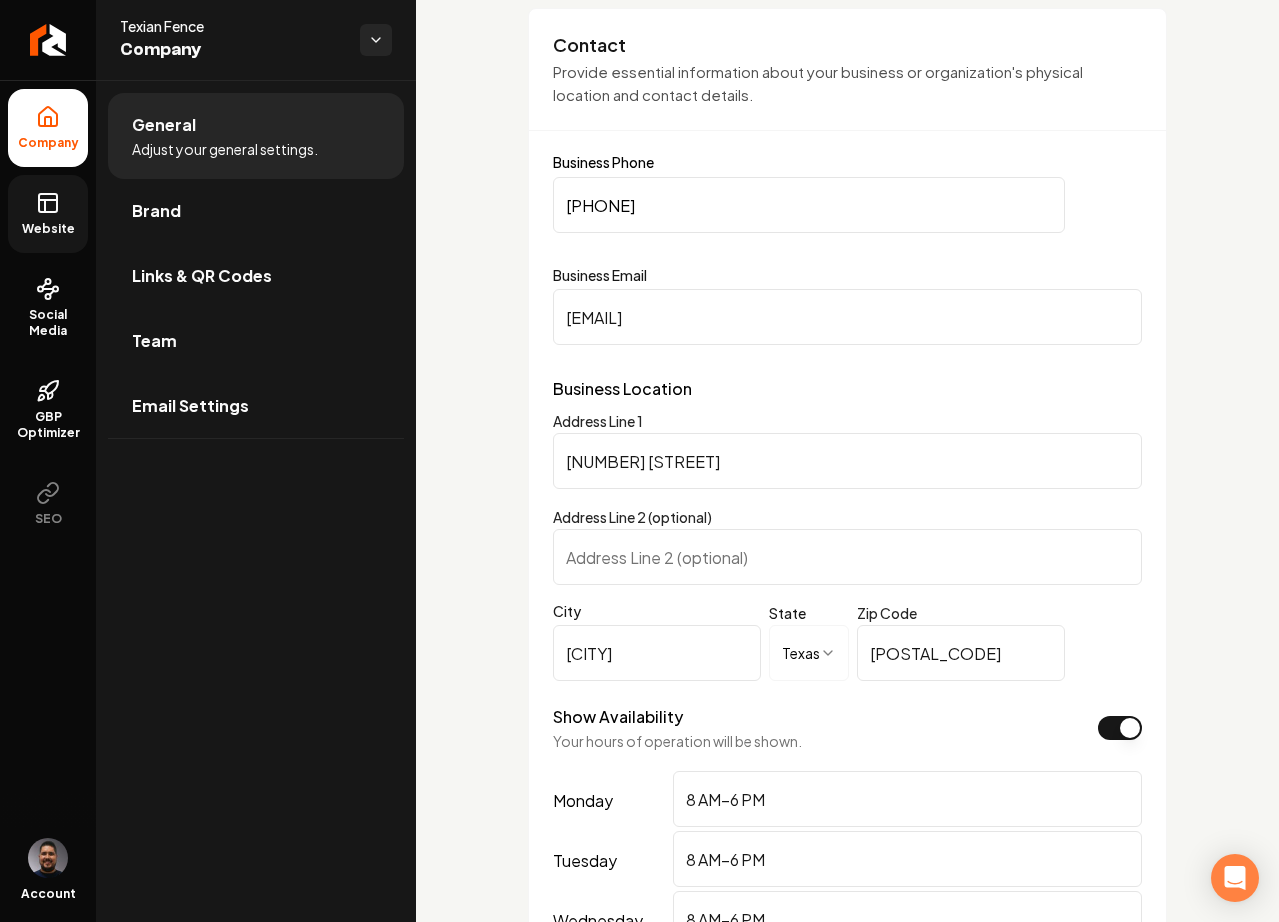 click on "Website" at bounding box center (48, 229) 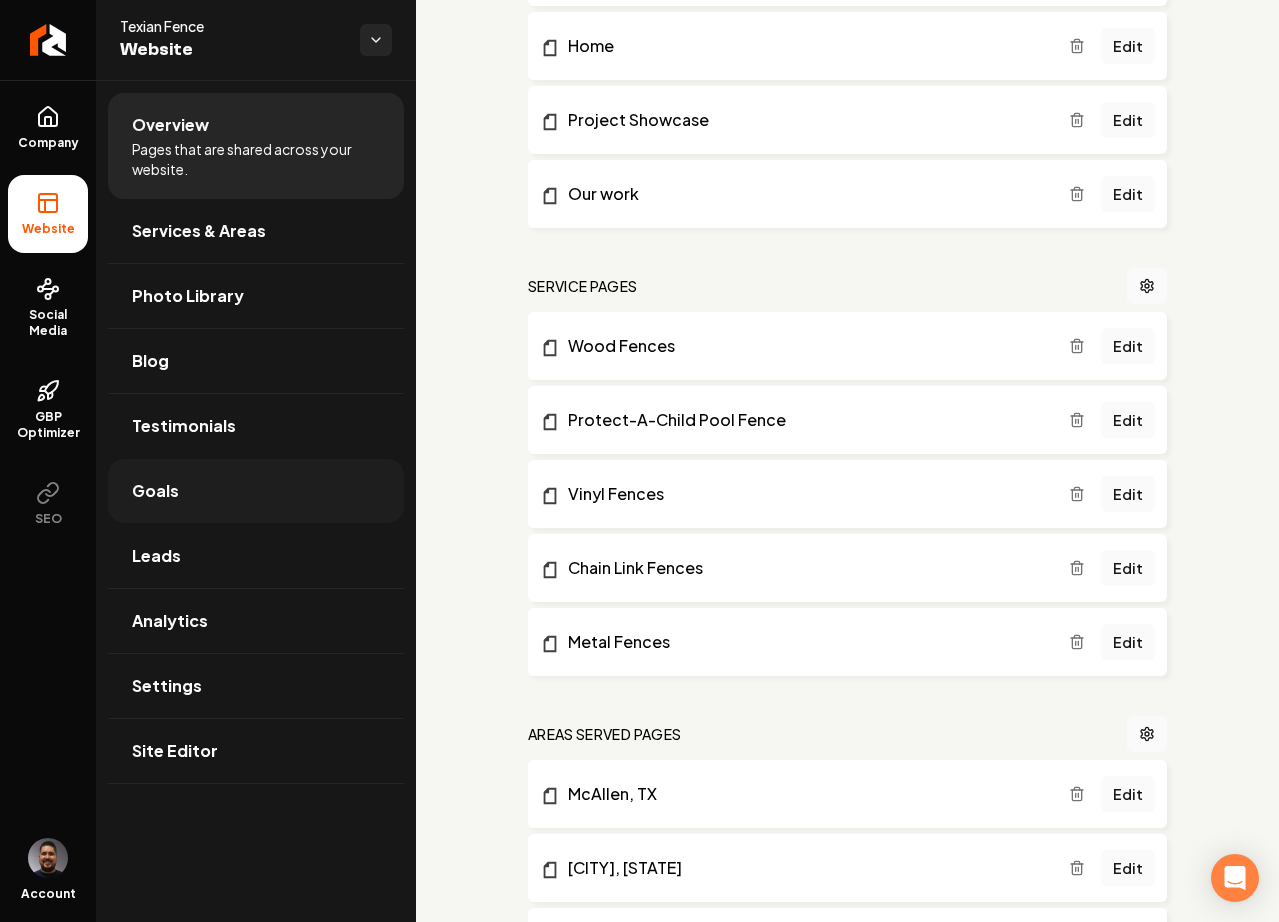 click on "Goals" at bounding box center (155, 491) 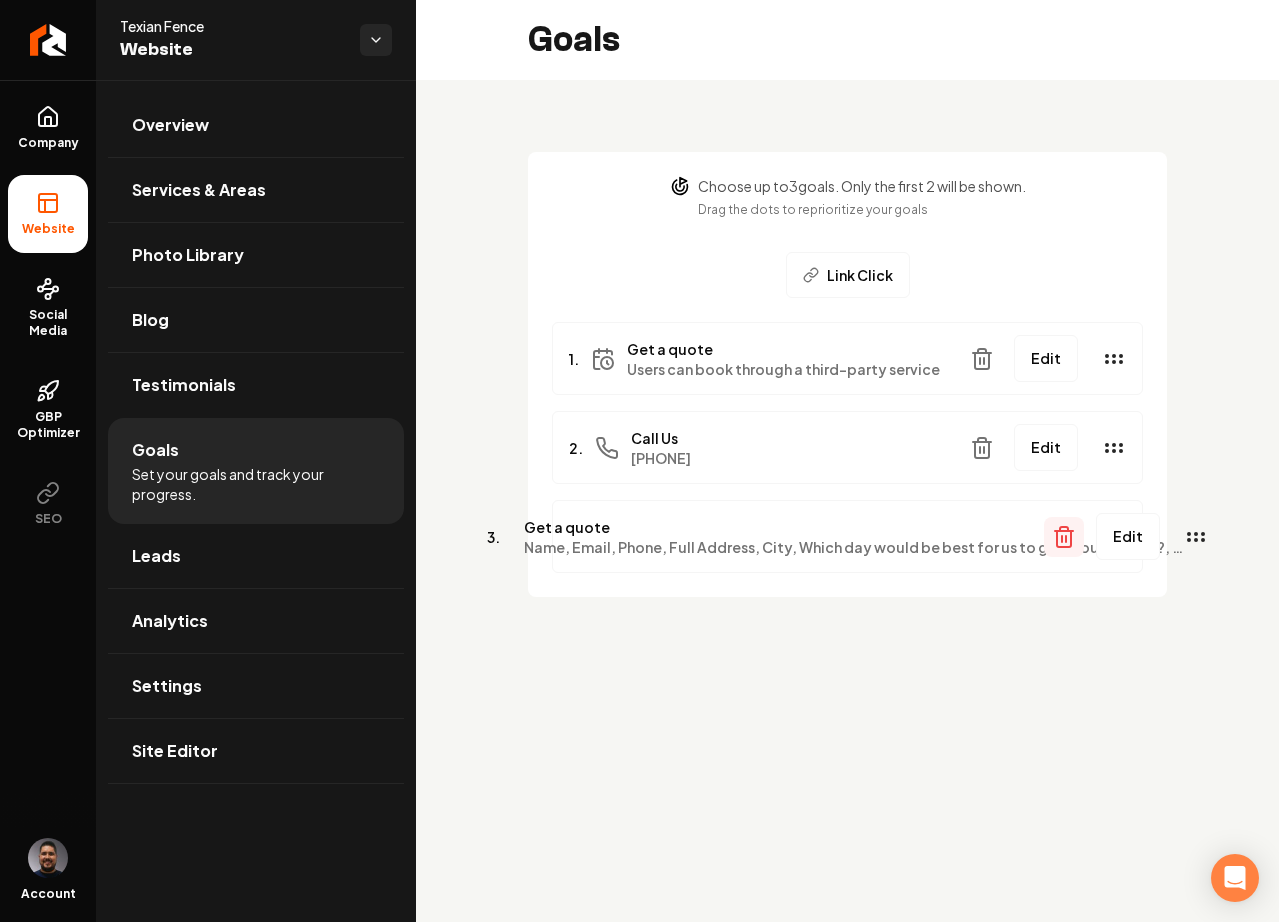 click 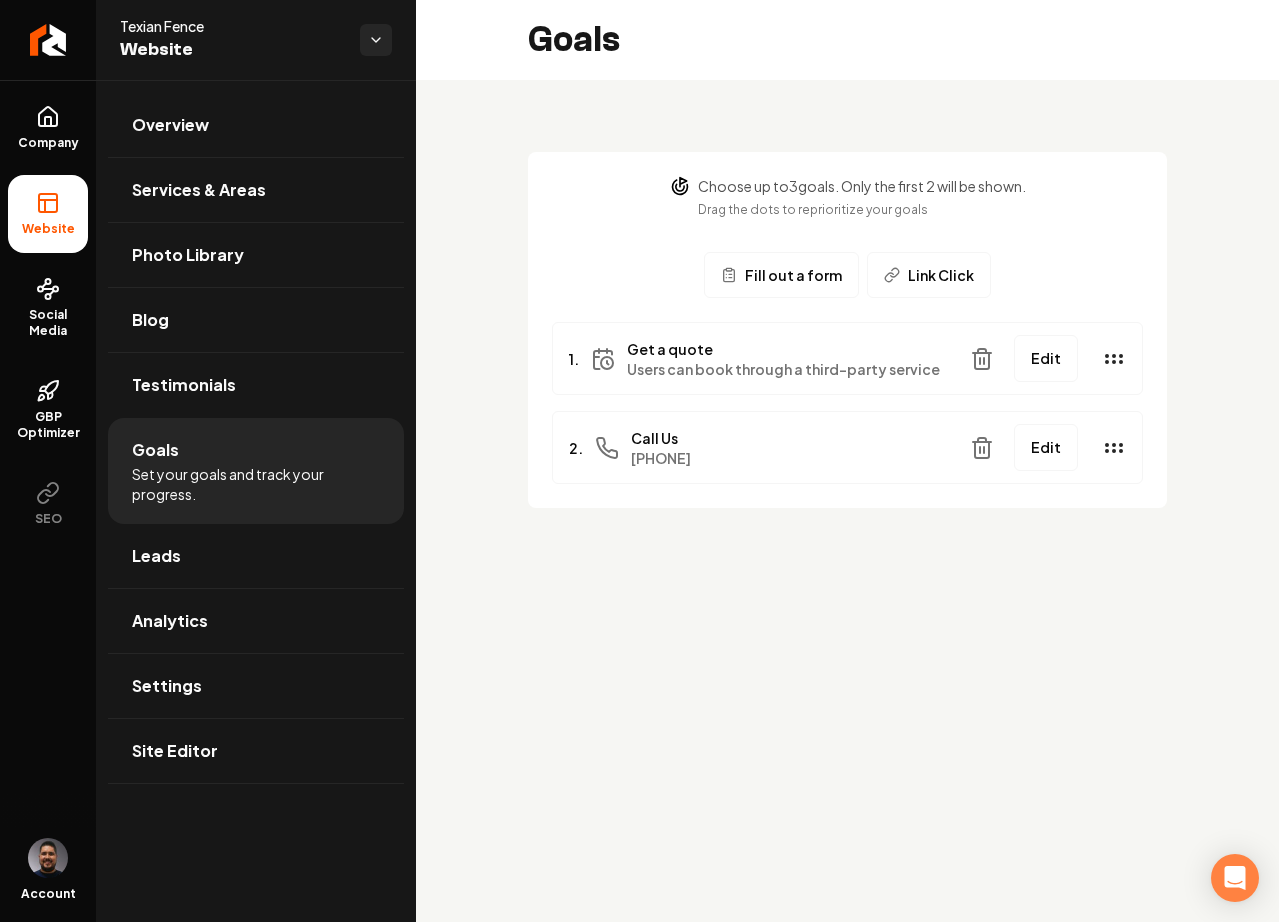 click on "Website" at bounding box center [48, 229] 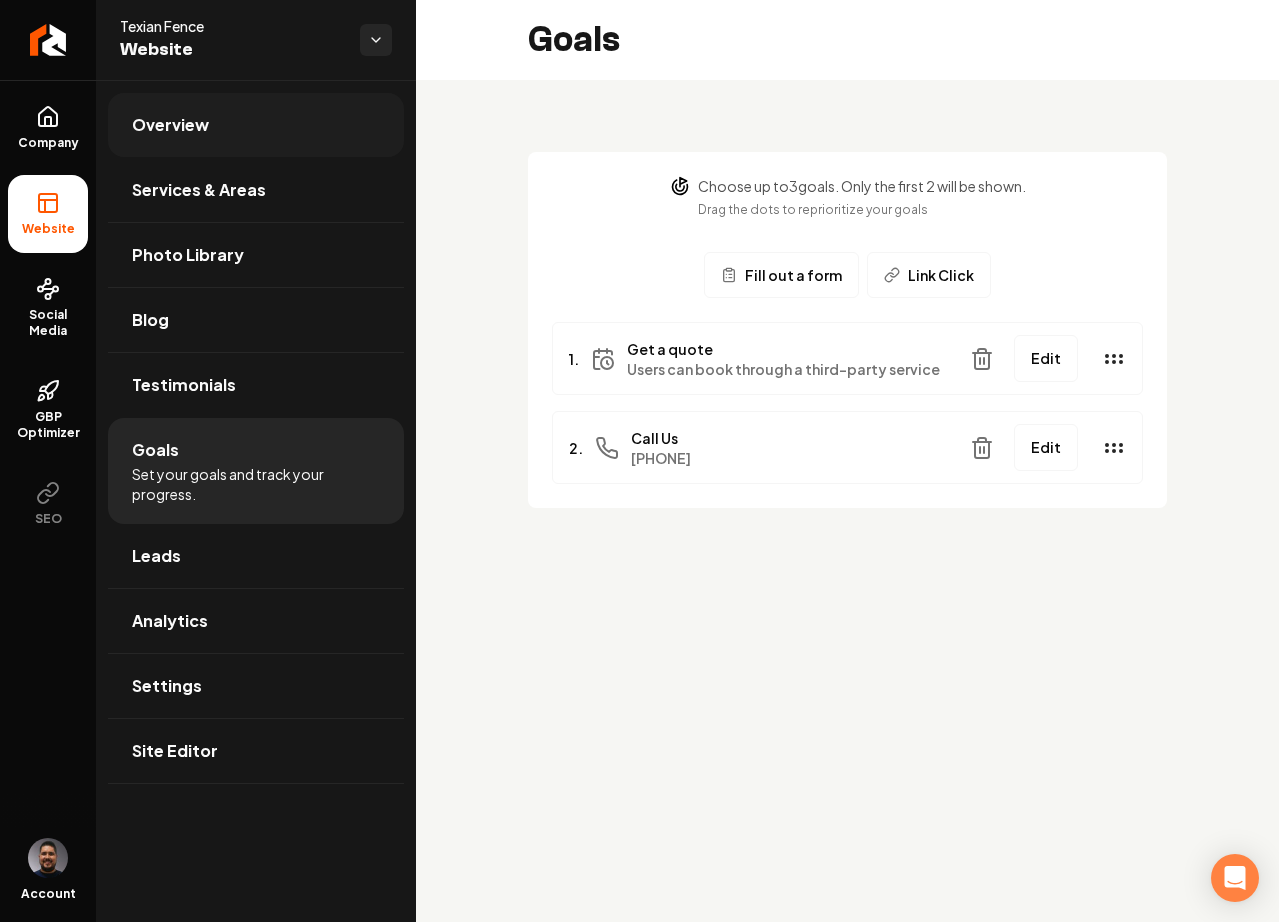 click on "Overview" at bounding box center [256, 125] 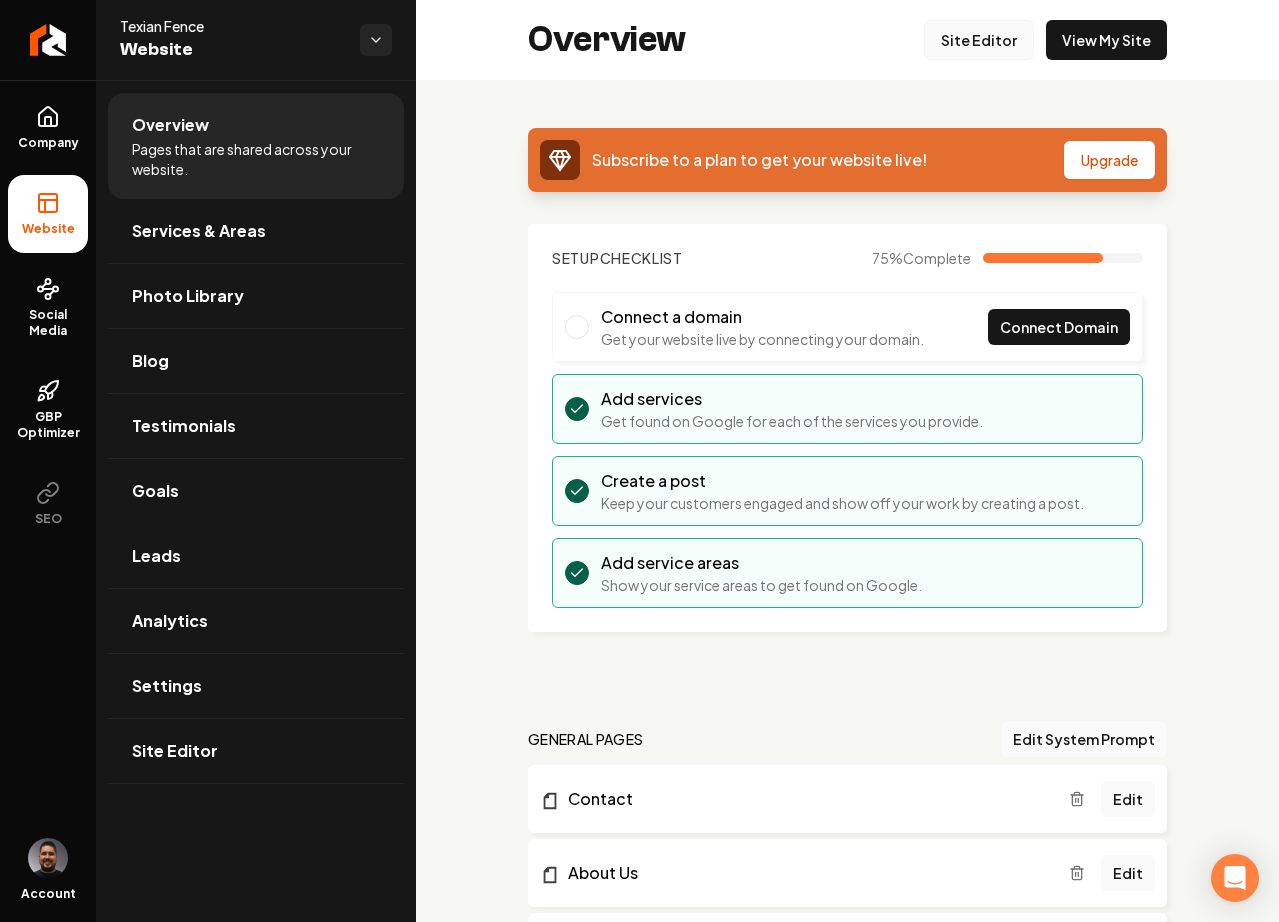 click on "Site Editor" at bounding box center (979, 40) 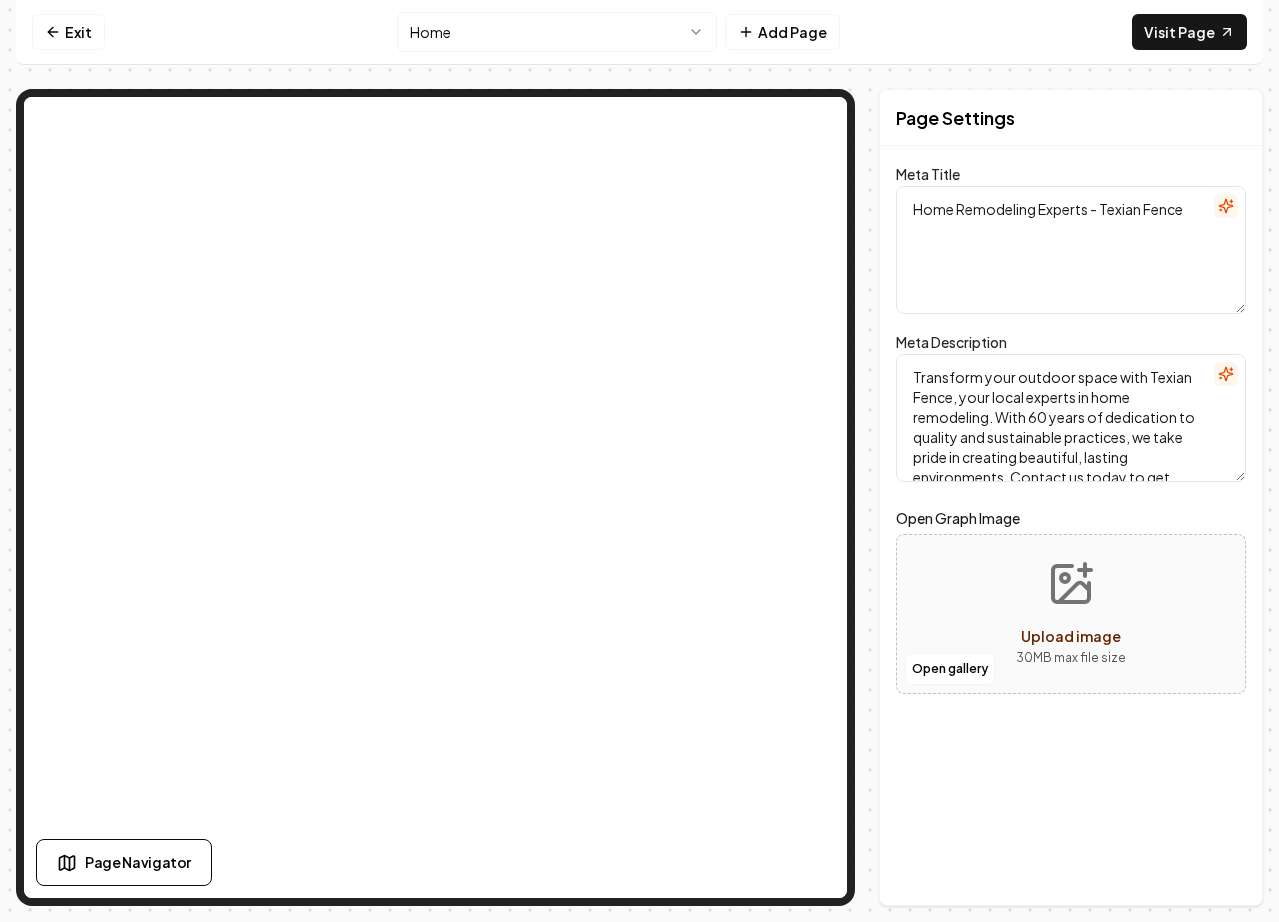 click on "Computer Required This feature is only available on a computer. Please switch to a computer to edit your site. Go back  Exit Home Add Page Visit Page  Page Navigator Page Settings Meta Title Home Remodeling Experts - Texian Fence Meta Description Transform your outdoor space with Texian Fence, your local experts in home remodeling. With 60 years of dedication to quality and sustainable practices, we take pride in creating beautiful, lasting environments. Contact us today to get started! Open Graph Image Open gallery Upload image 30  MB max file size Discard Changes Save Section Editor Unsupported section type /dashboard/sites/928cff85-4caa-4858-81b1-50f039a7b665/pages/dd1e50b3-a9de-48fe-ab0c-ea8481a55606" at bounding box center [639, 461] 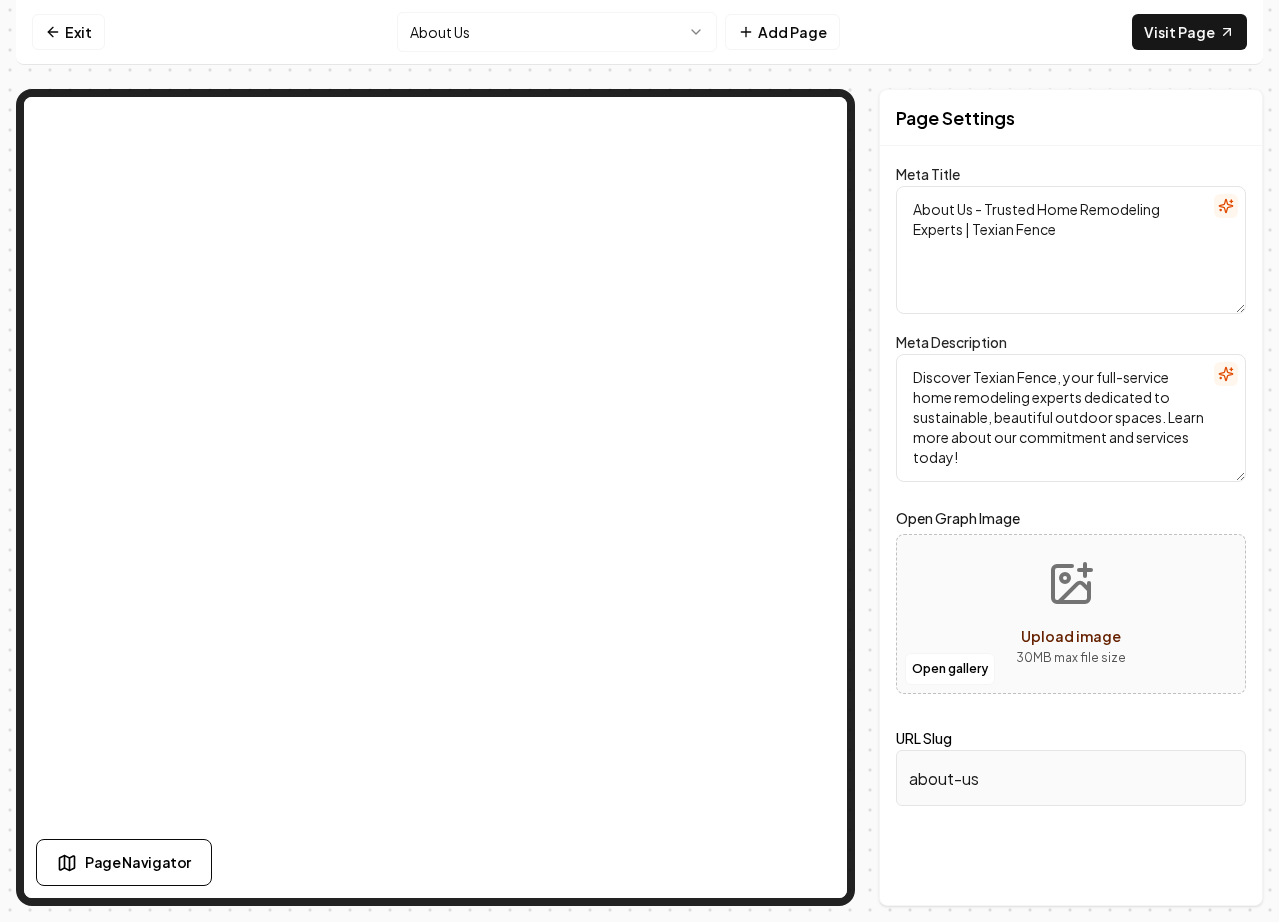 click on "Exit About Us Add Page Visit Page" at bounding box center [639, 32] 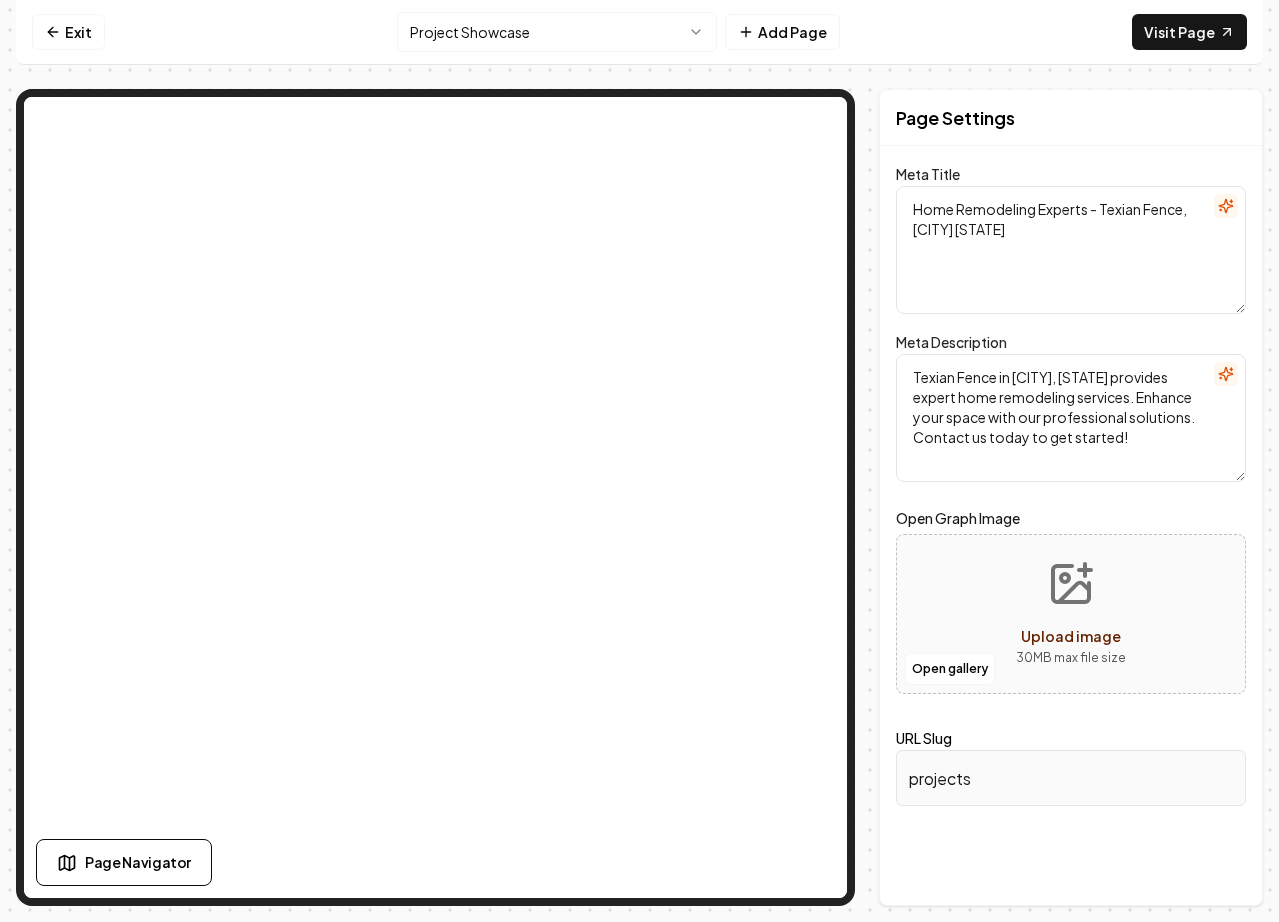 click on "Computer Required This feature is only available on a computer. Please switch to a computer to edit your site. Go back  Exit Project Showcase Add Page Visit Page  Page Navigator Page Settings Meta Title Home Remodeling Experts - Texian Fence, [CITY] [STATE] Meta Description Texian Fence in [CITY], [STATE] provides expert home remodeling services. Enhance your space with our professional solutions. Contact us today to get started! Open Graph Image Open gallery Upload image 30  MB max file size URL Slug projects Discard Changes Save Section Editor Unsupported section type /dashboard/sites/928cff85-4caa-4858-81b1-50f039a7b665/pages/cc2a6e0e-fa54-4c27-88fc-7c656e75fc24" at bounding box center [639, 461] 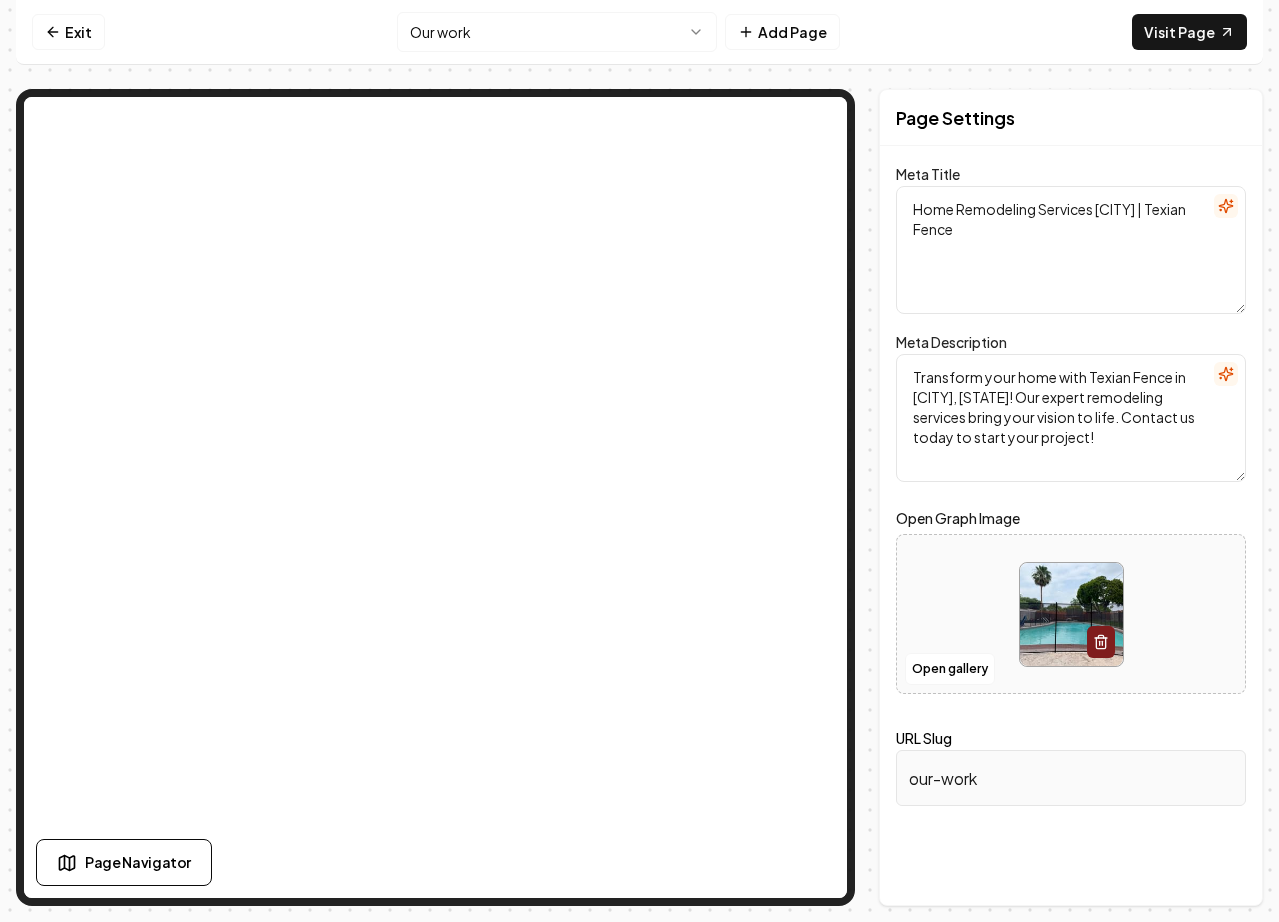 click on "Computer Required This feature is only available on a computer. Please switch to a computer to edit your site. Go back  Exit Our work Add Page Visit Page  Page Navigator Page Settings Meta Title Home Remodeling Services [CITY] | Texian Fence Meta Description Transform your home with Texian Fence in [CITY], [STATE]! Our expert remodeling services bring your vision to life. Contact us today to start your project! Open Graph Image Open gallery URL Slug our-work Discard Changes Save Section Editor Unsupported section type /dashboard/sites/928cff85-4caa-4858-81b1-50f039a7b665/pages/b8db3b08-3900-456e-ba46-a5e7ccfc93d6" at bounding box center [639, 461] 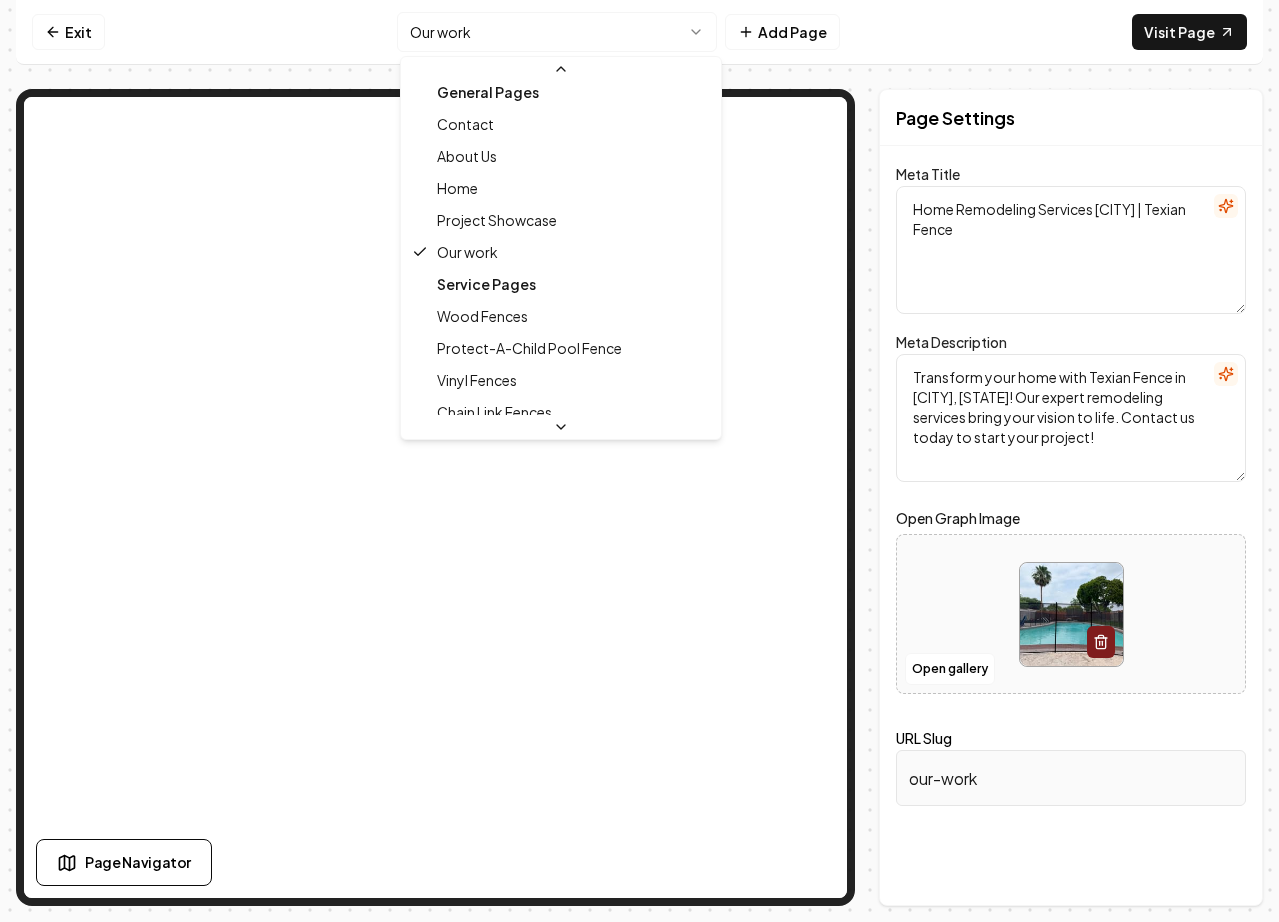 scroll, scrollTop: 13, scrollLeft: 0, axis: vertical 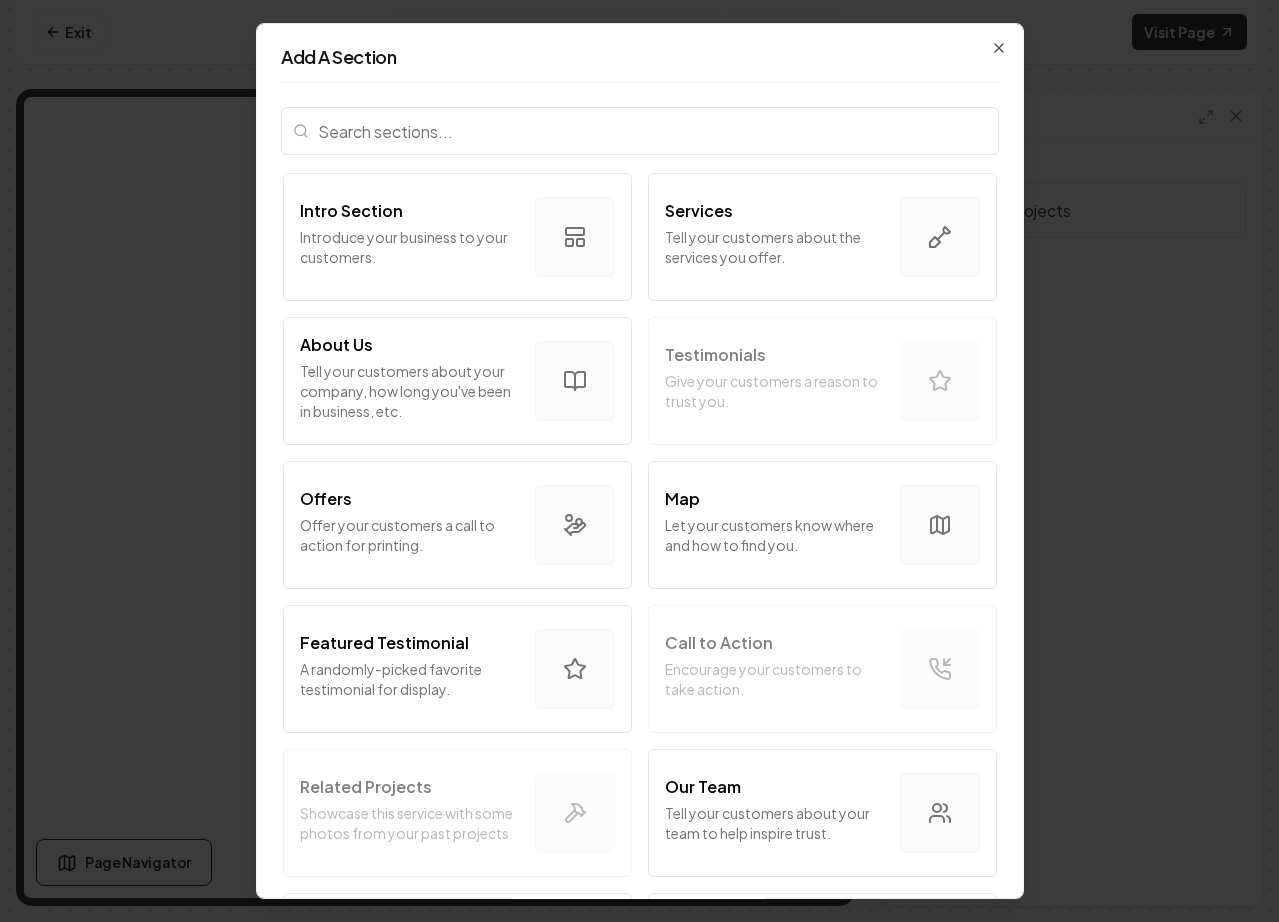click at bounding box center (640, 131) 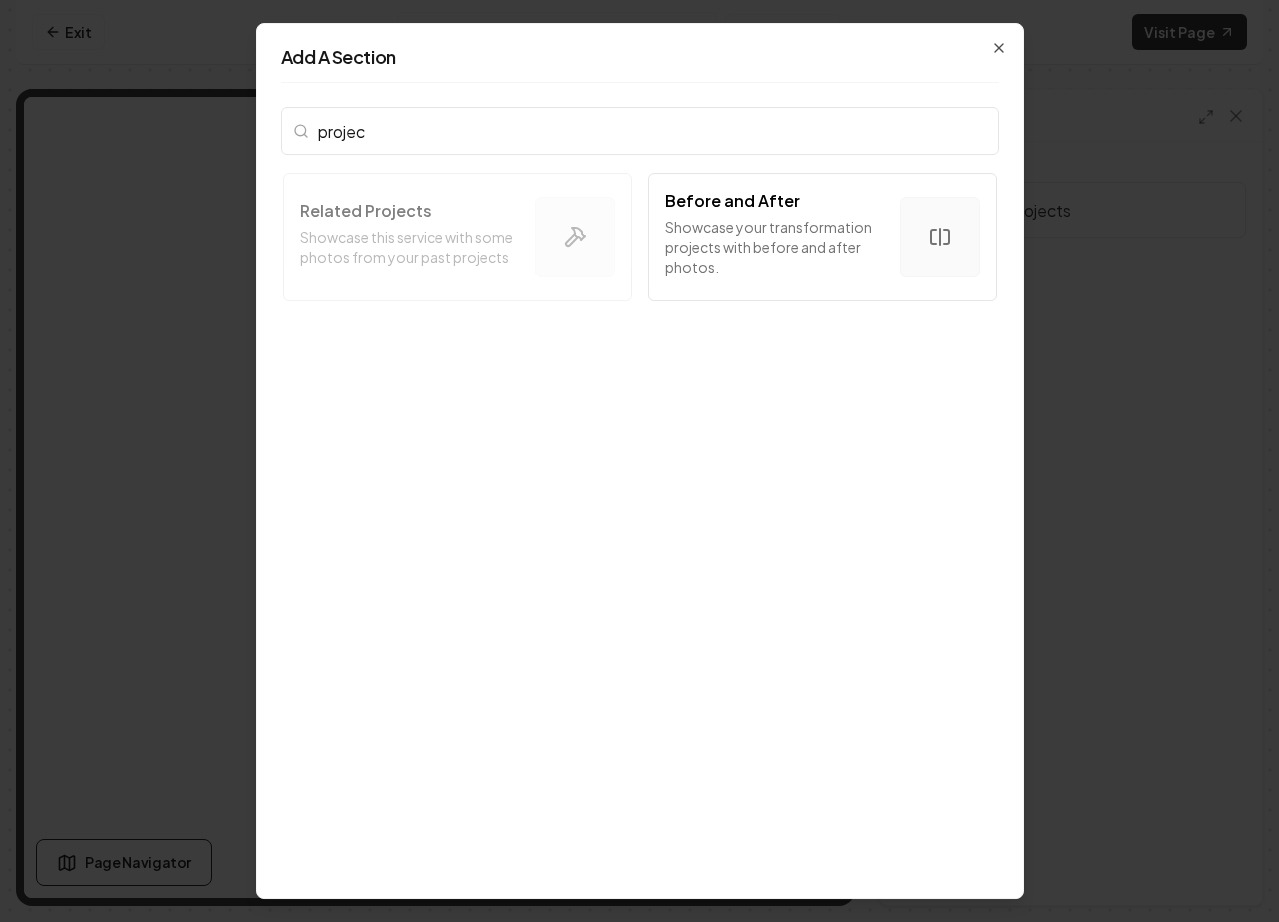 type on "project" 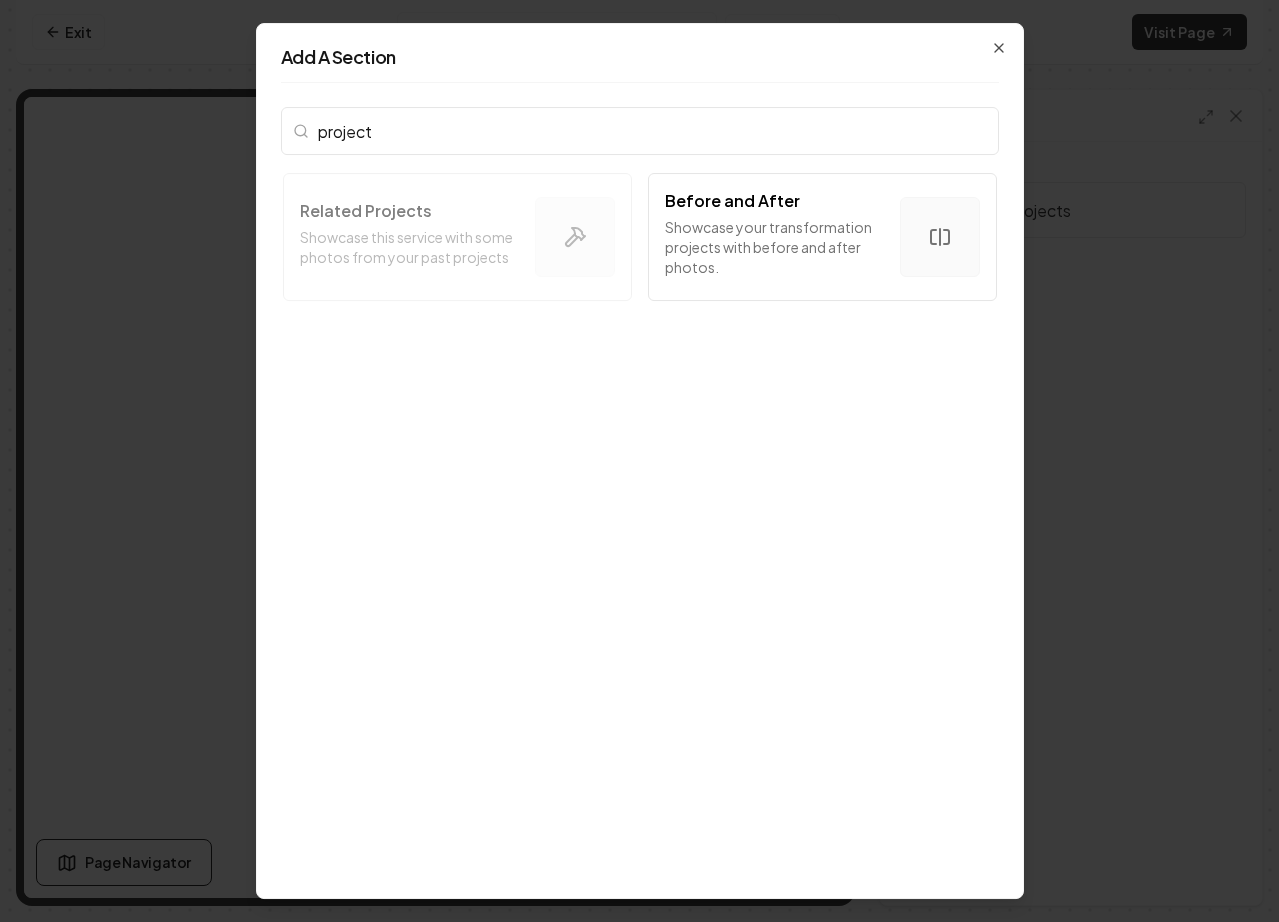 drag, startPoint x: 399, startPoint y: 137, endPoint x: 291, endPoint y: 126, distance: 108.55874 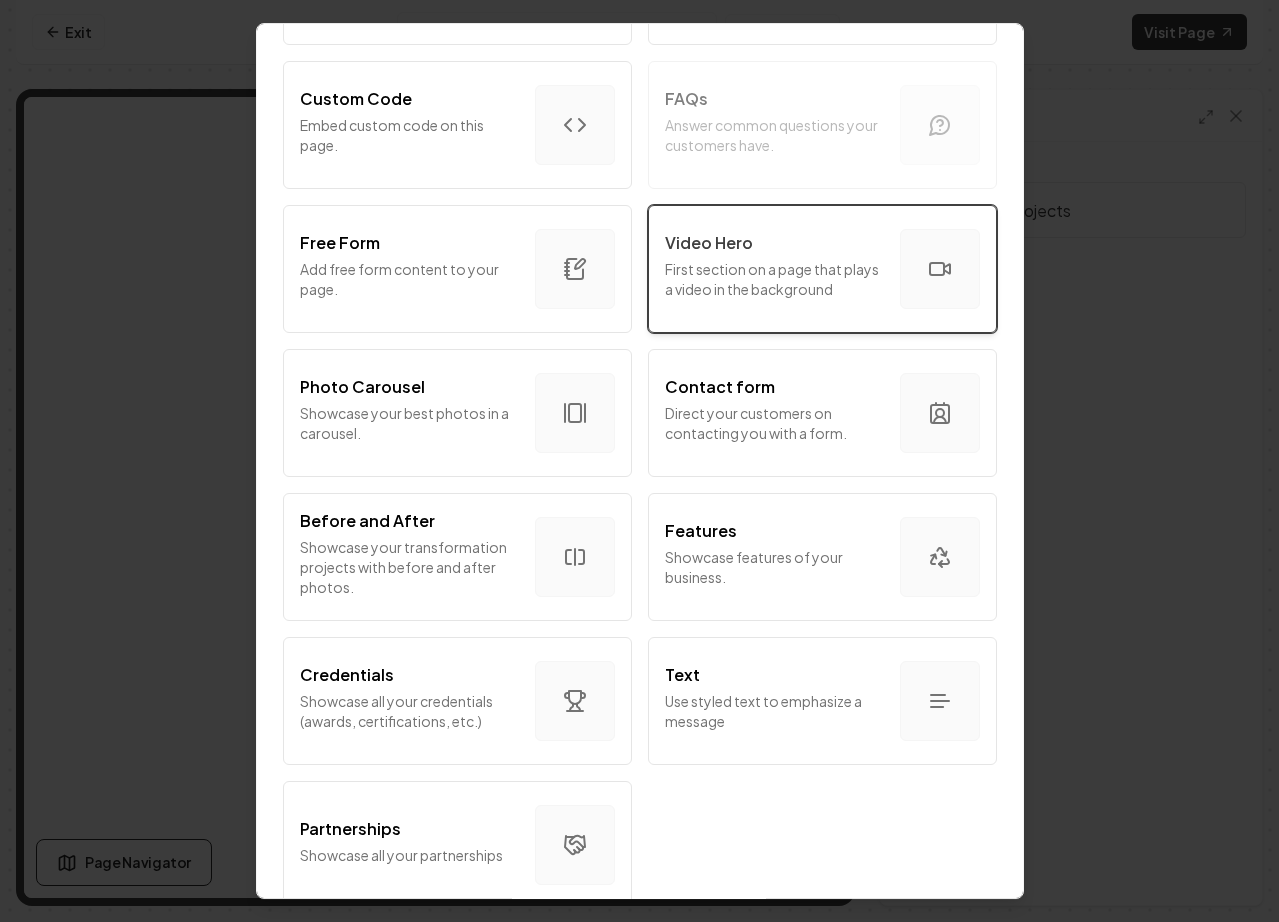 scroll, scrollTop: 0, scrollLeft: 0, axis: both 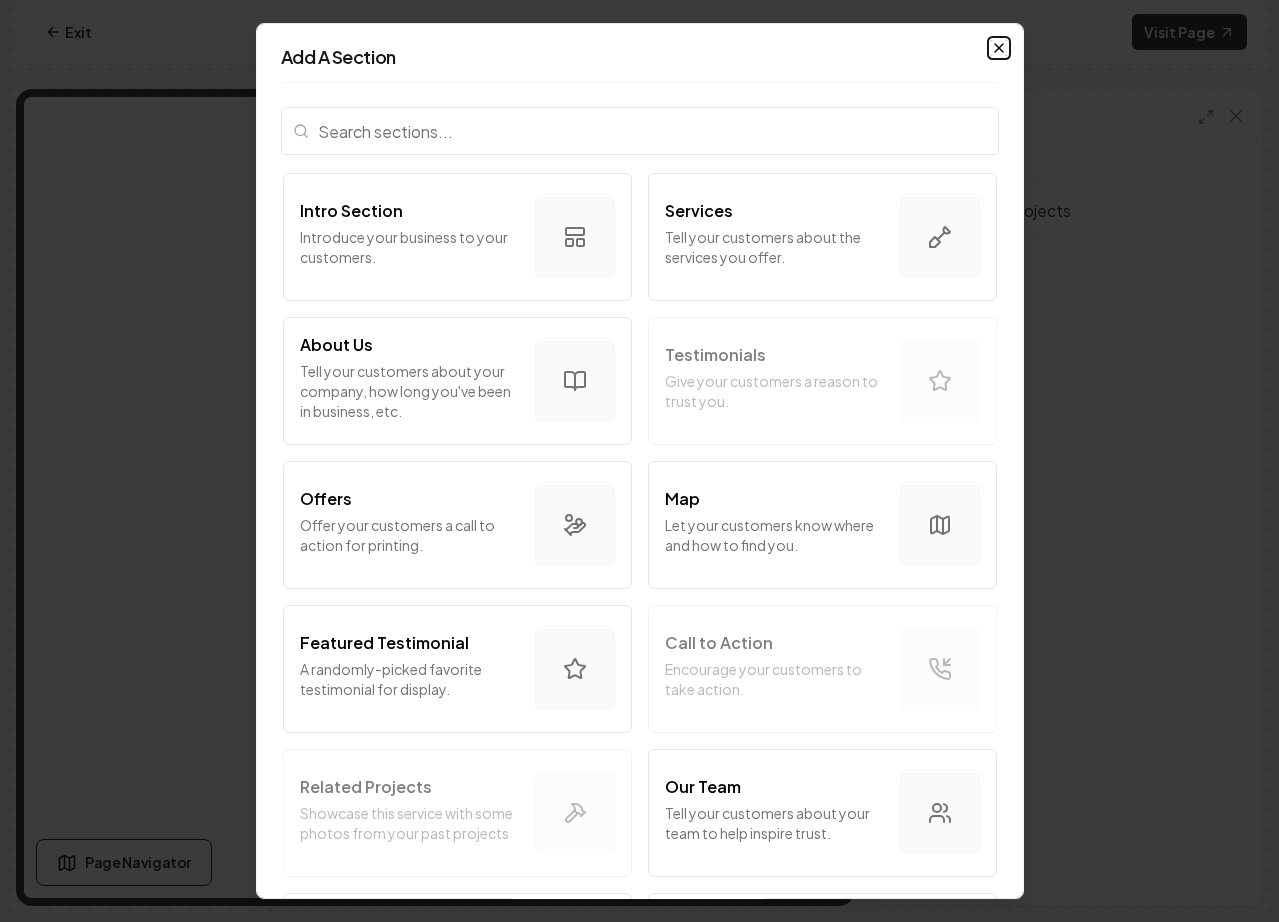 click 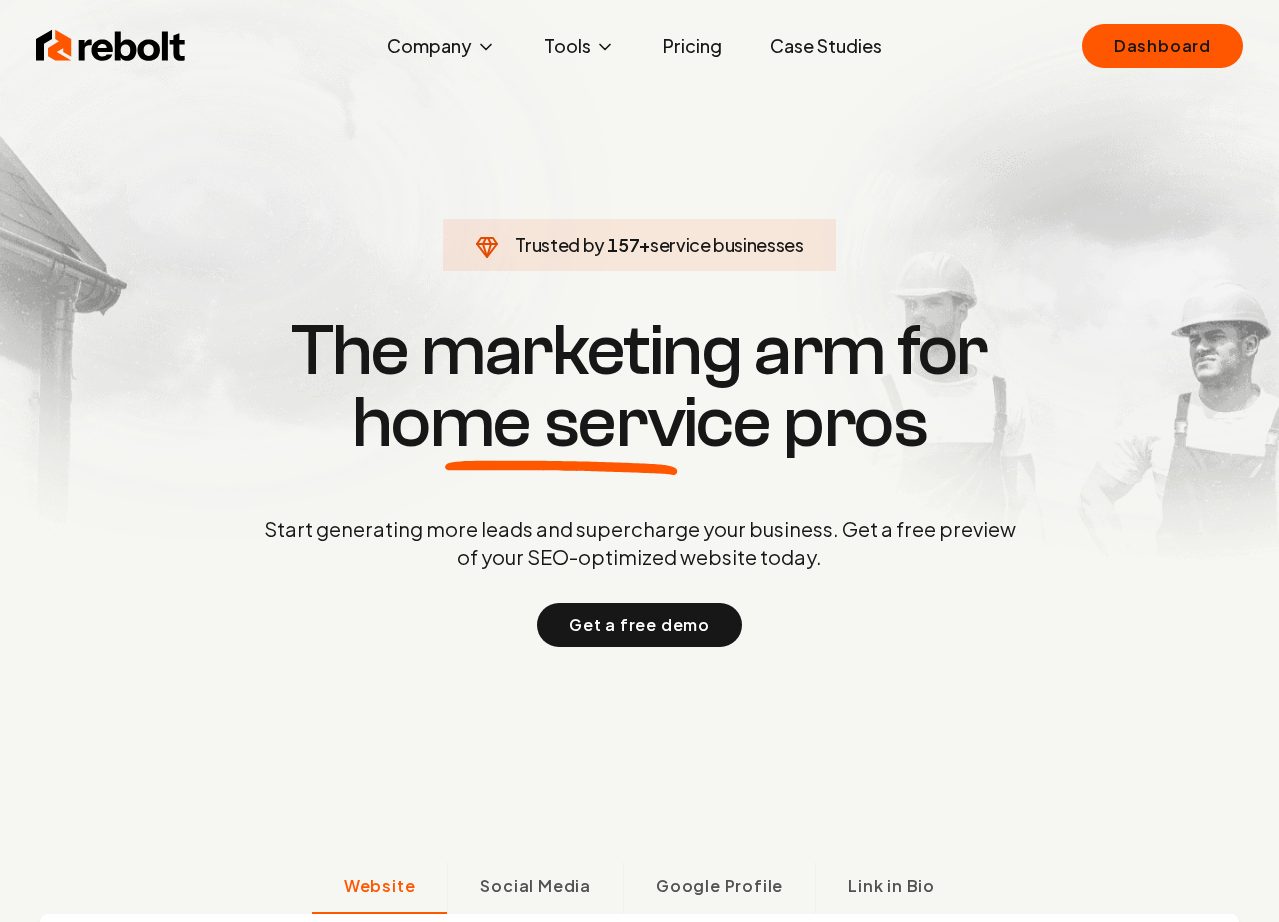 scroll, scrollTop: 0, scrollLeft: 0, axis: both 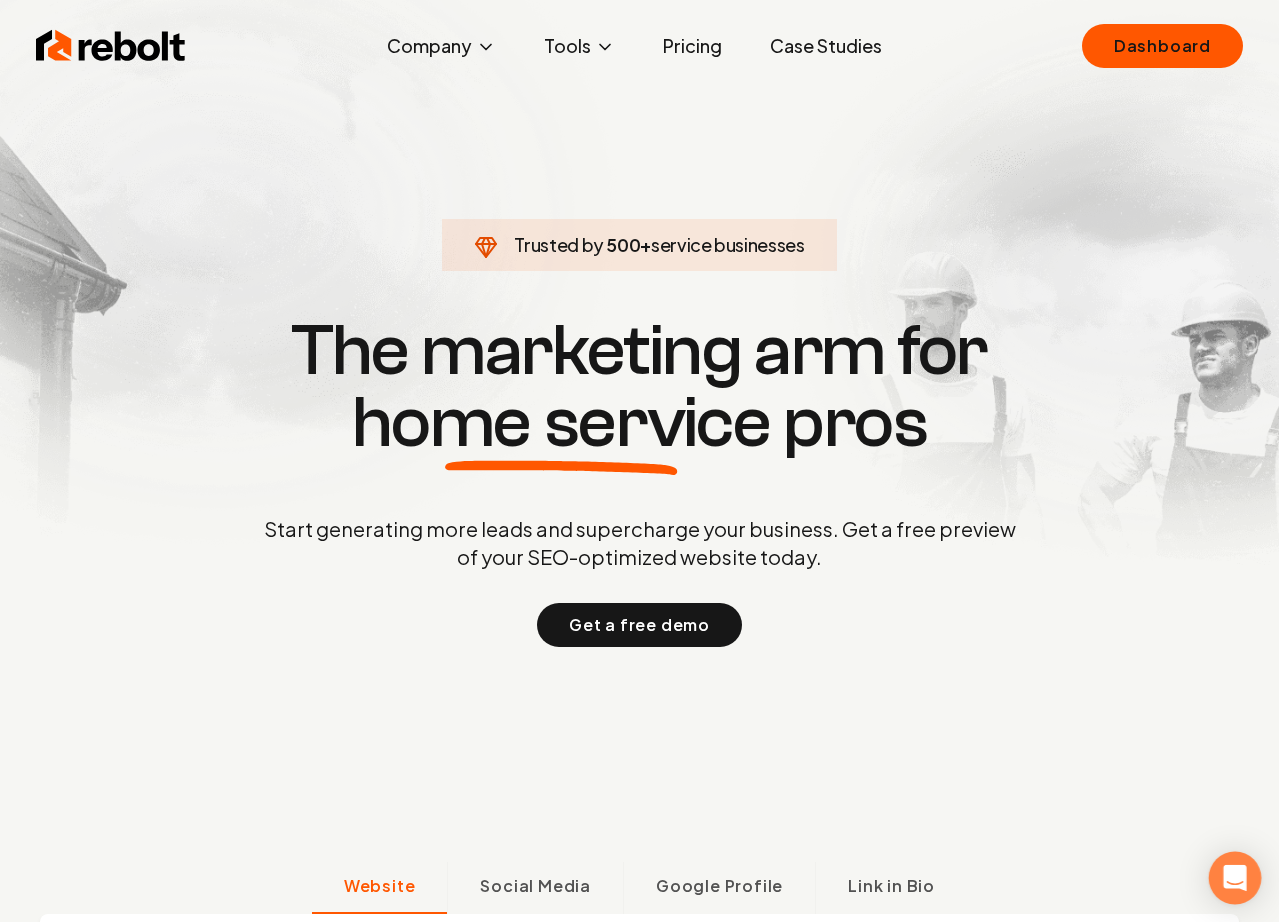 click at bounding box center [1235, 878] 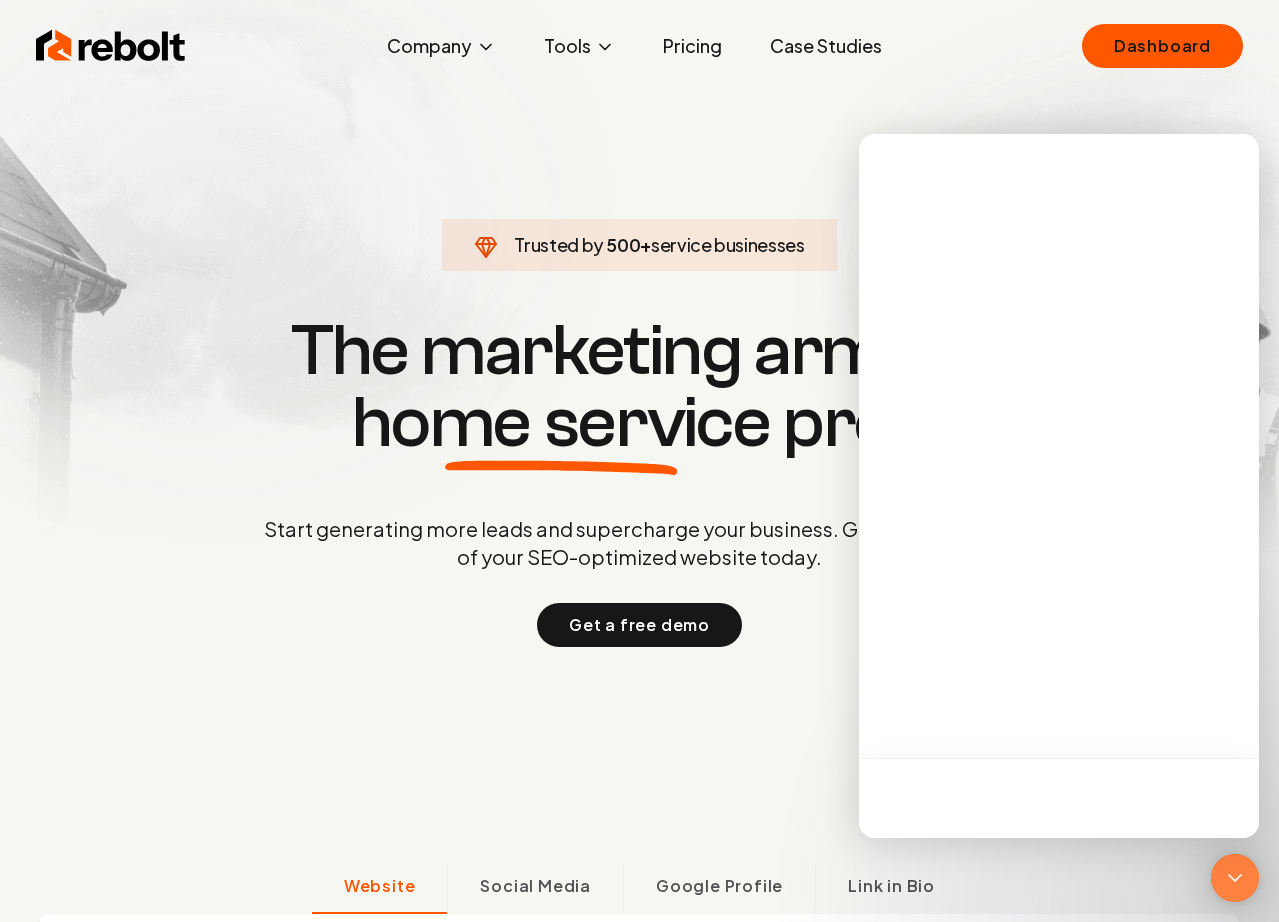 scroll, scrollTop: 0, scrollLeft: 0, axis: both 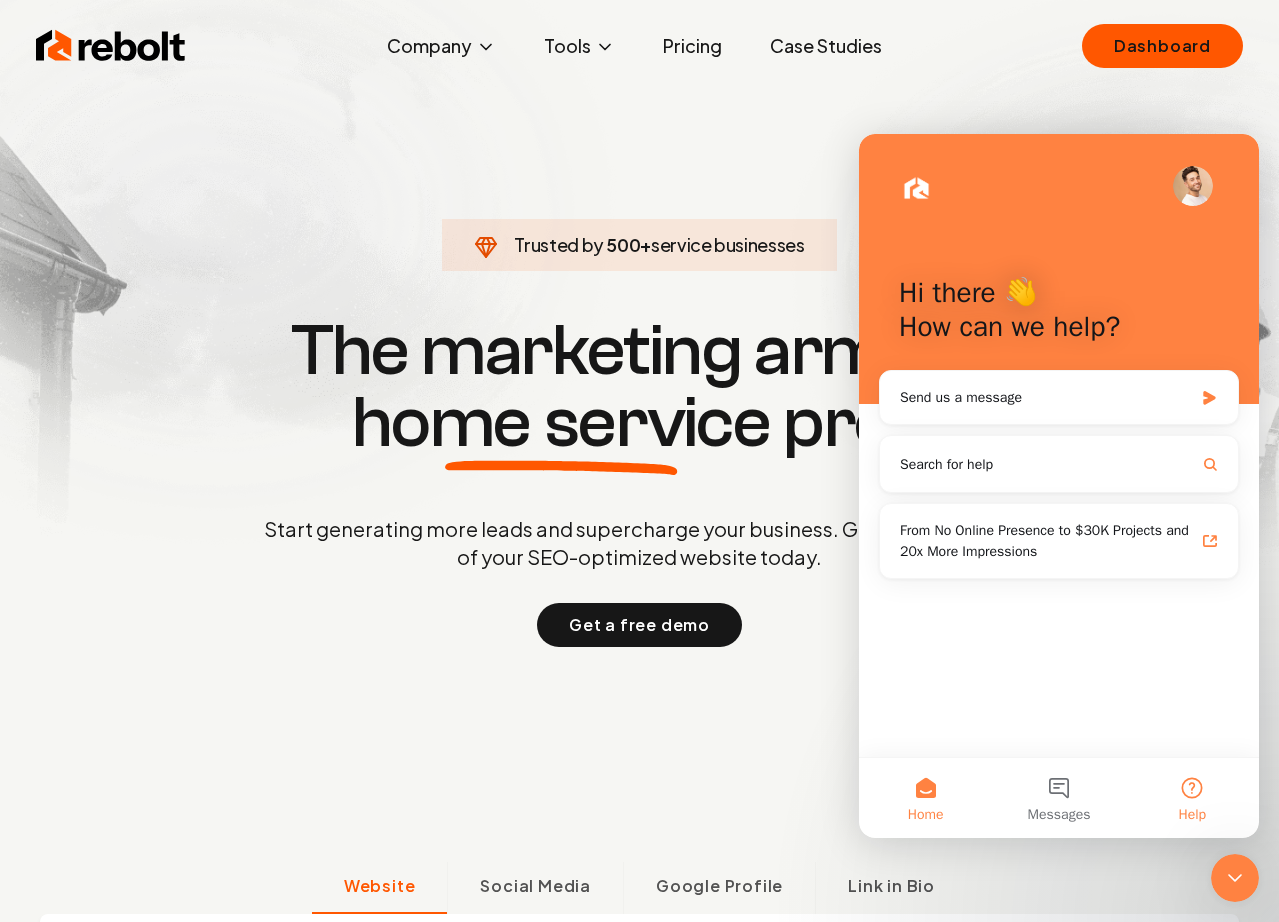click on "Help" at bounding box center [1192, 798] 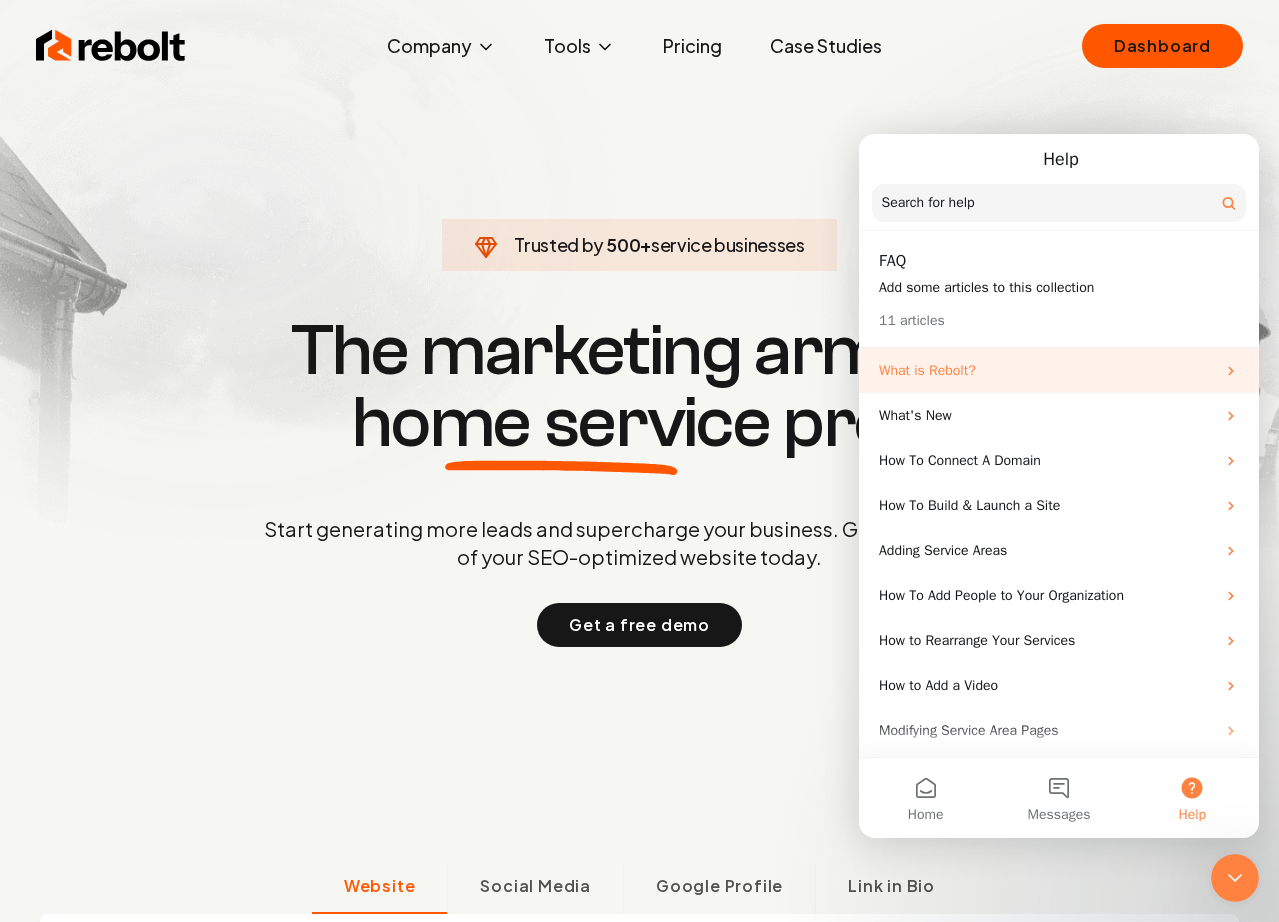 scroll, scrollTop: 94, scrollLeft: 0, axis: vertical 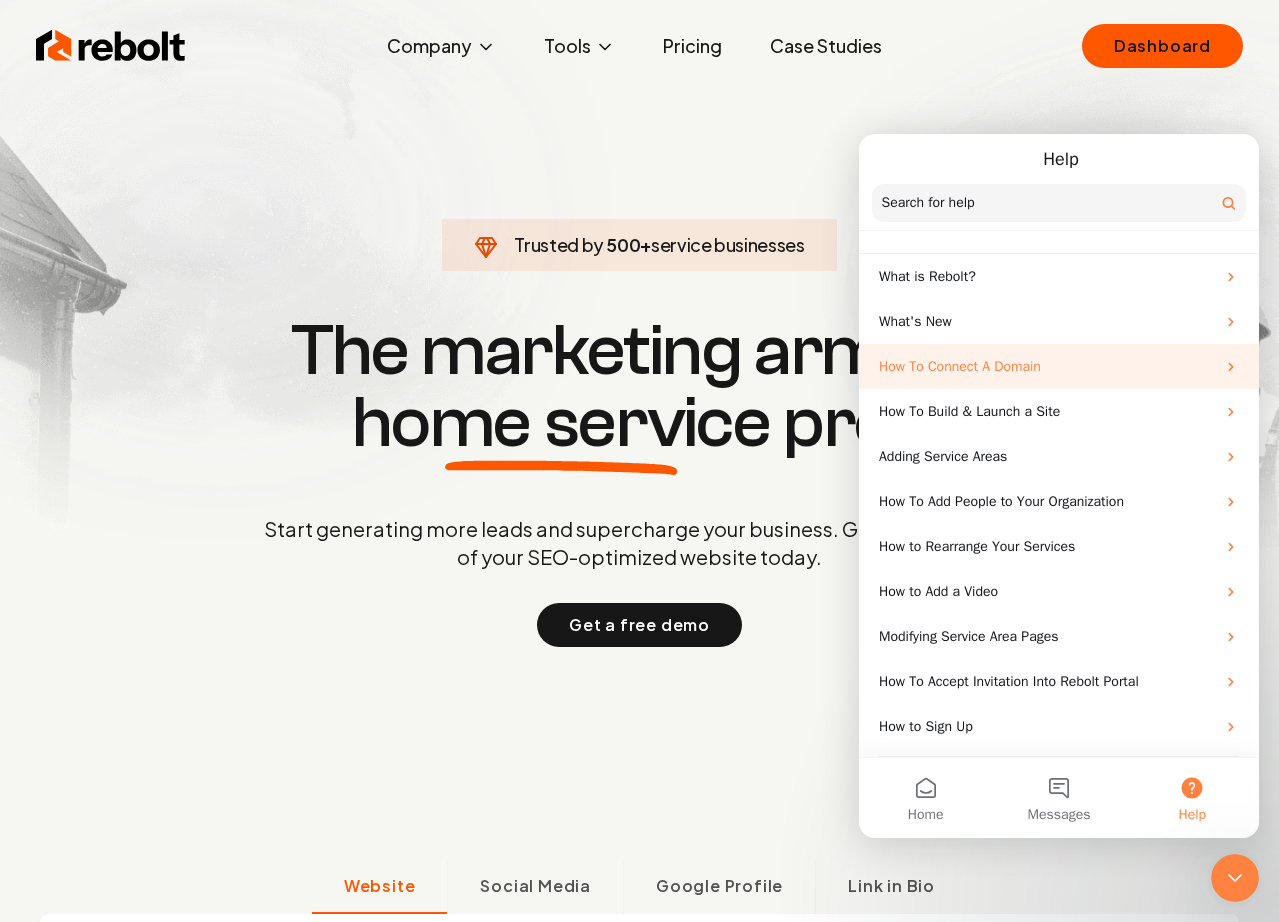 click on "How To Connect A Domain" at bounding box center [1047, 366] 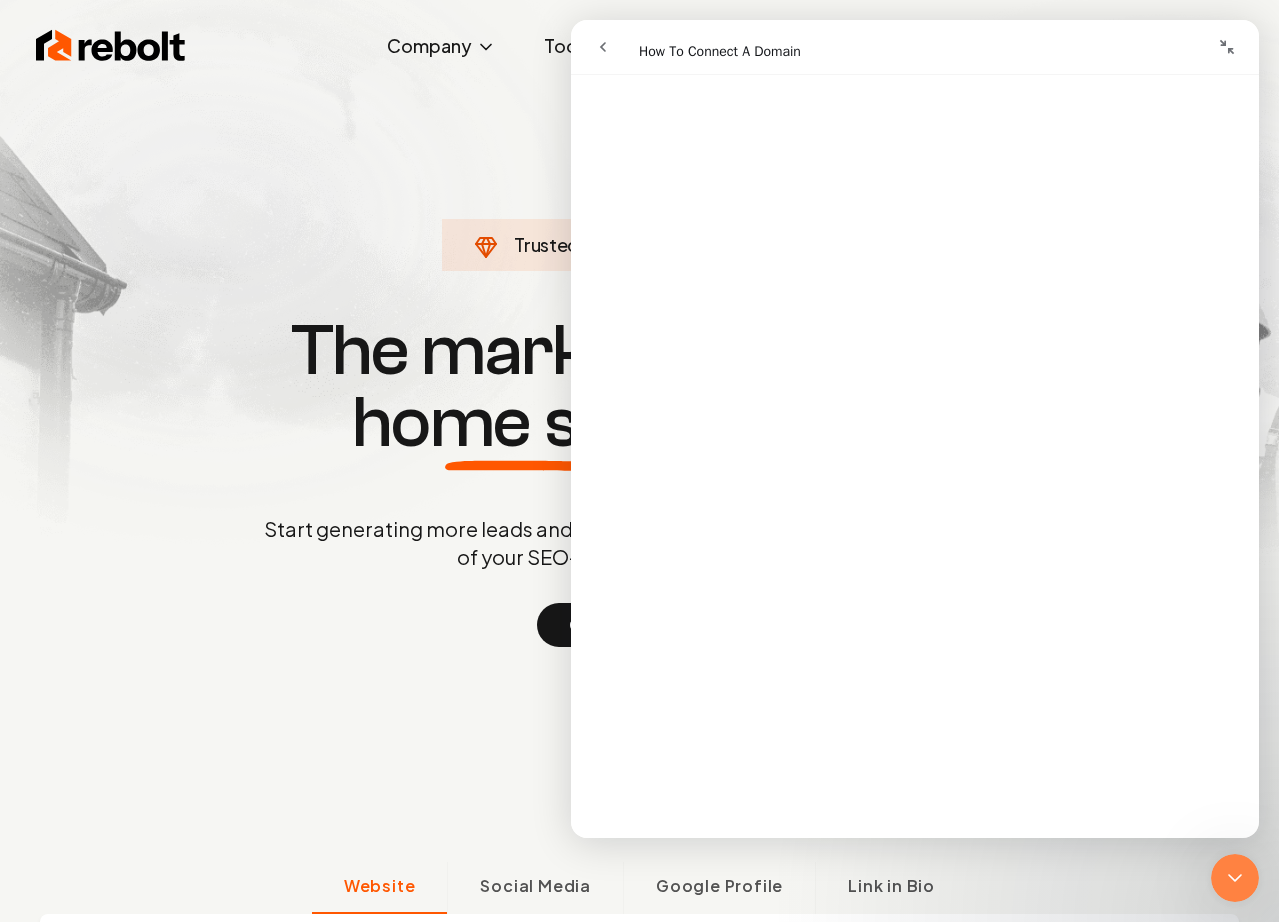 scroll, scrollTop: 593, scrollLeft: 0, axis: vertical 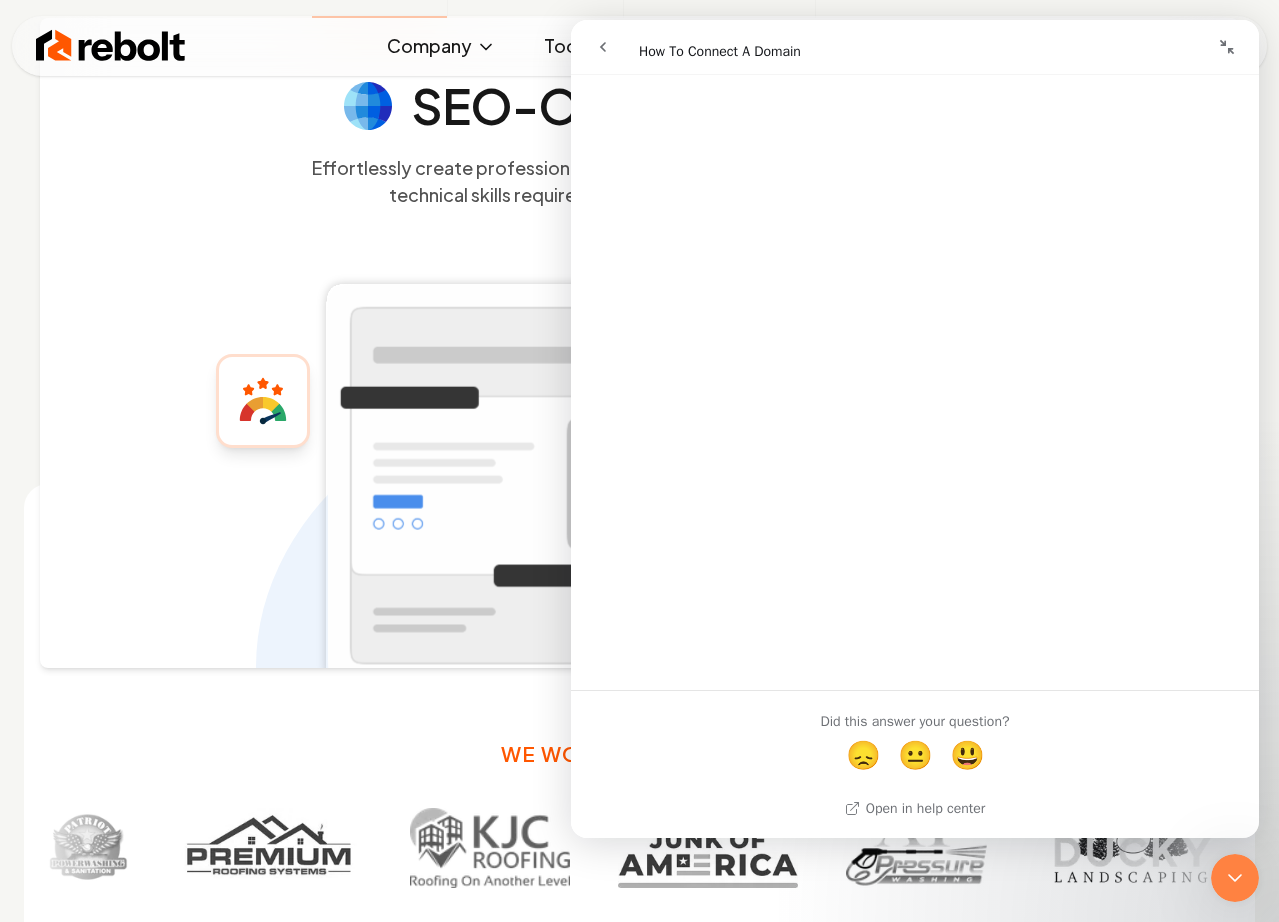 click 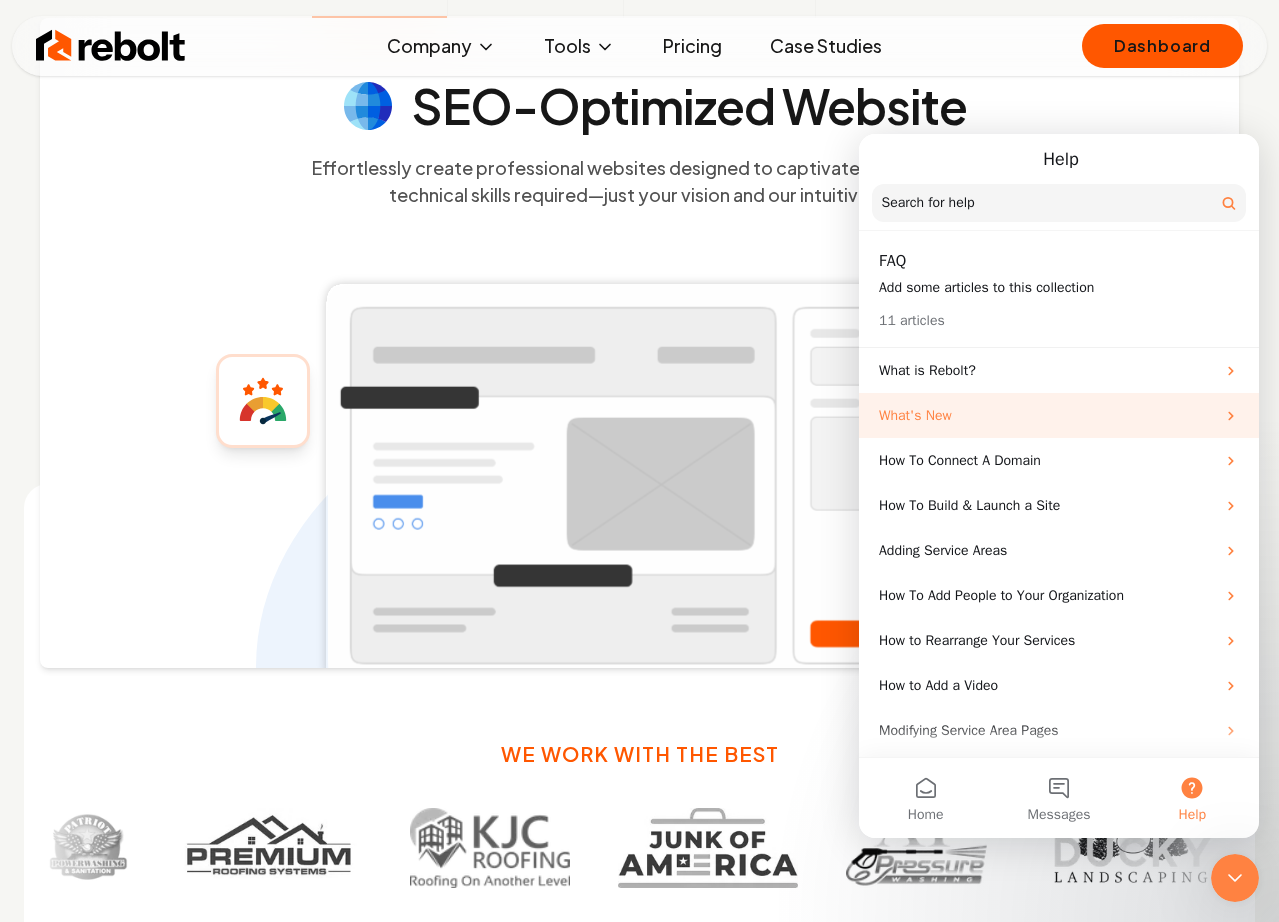 click on "What's New" at bounding box center [1047, 415] 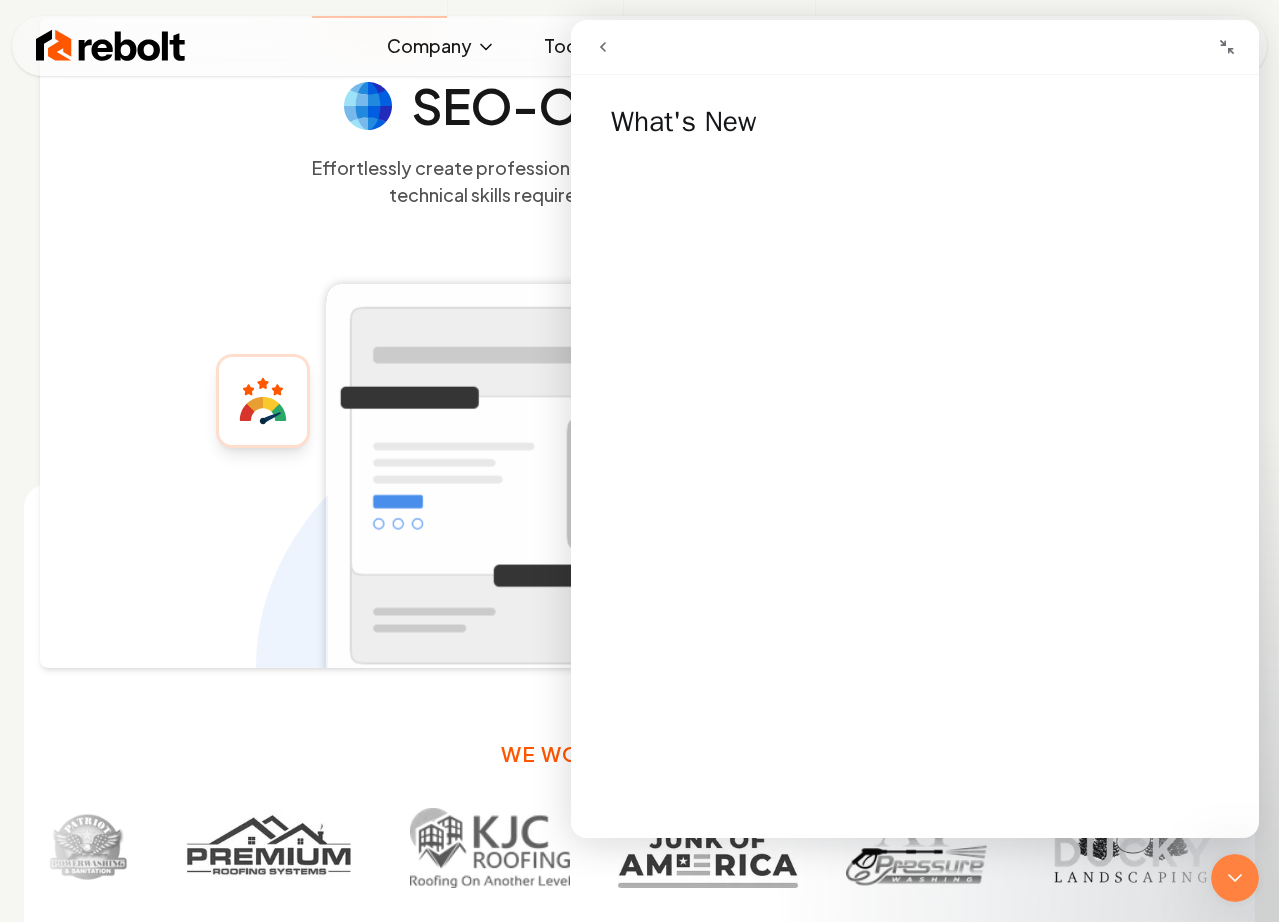scroll, scrollTop: 344, scrollLeft: 0, axis: vertical 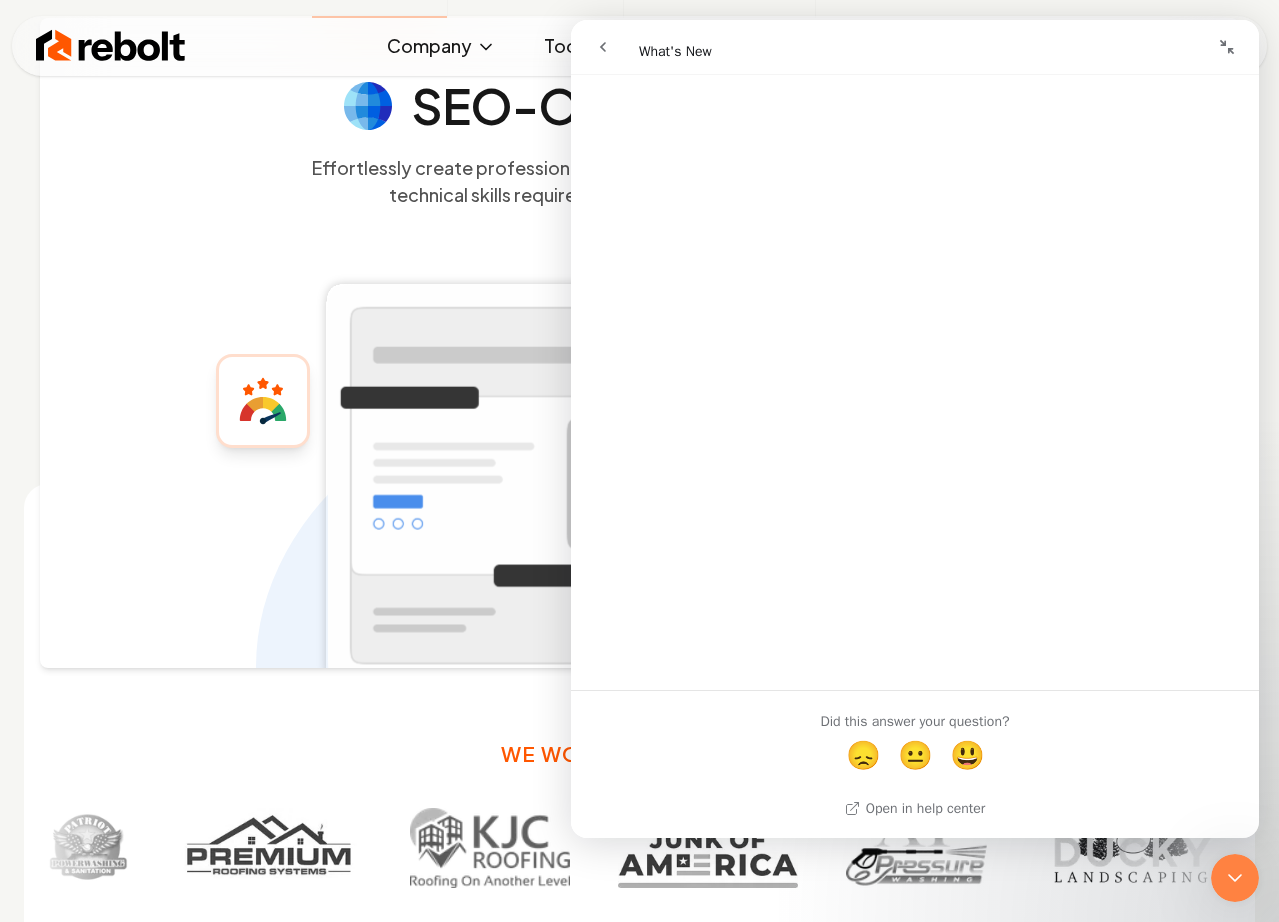 click 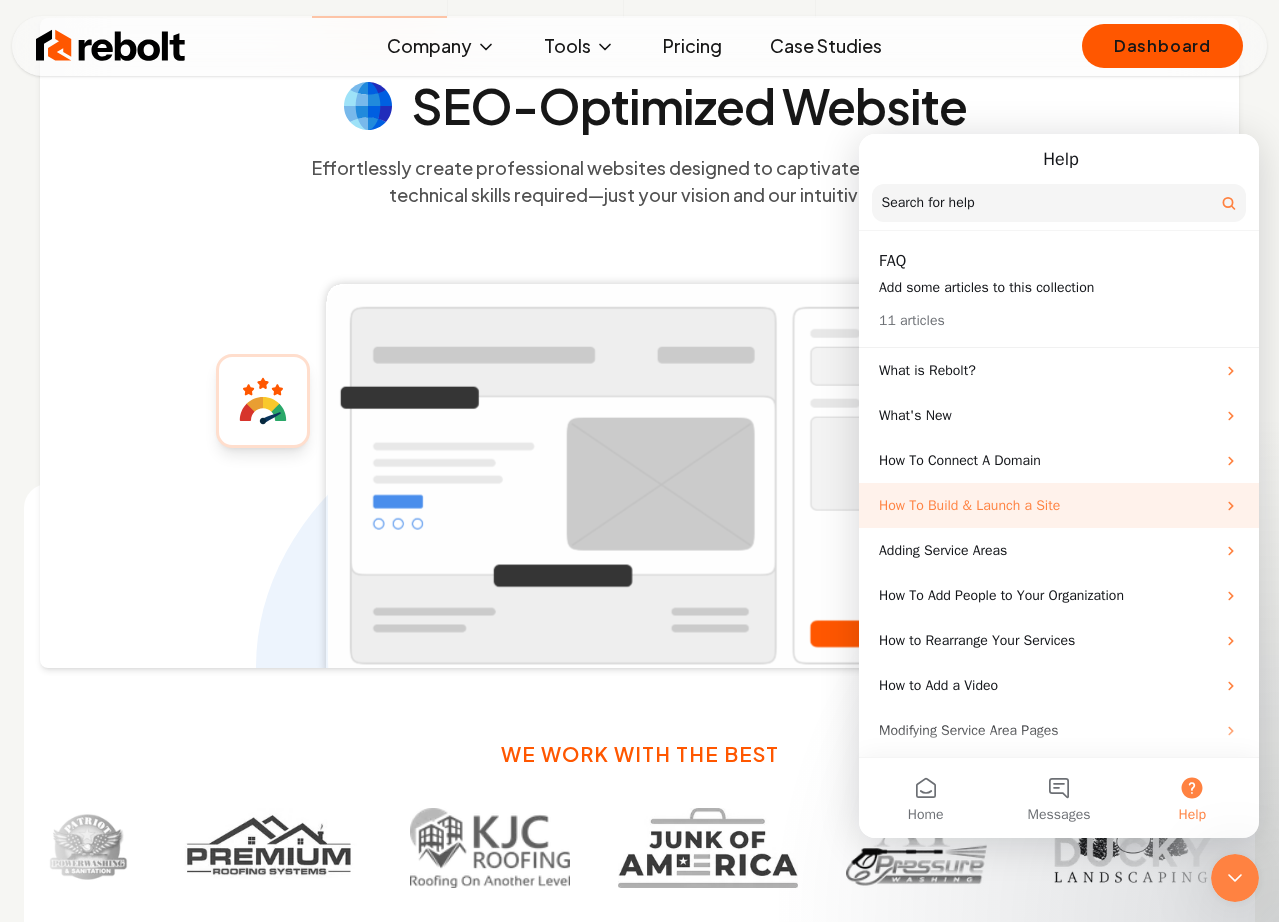 click on "How To Build & Launch a Site" at bounding box center (1047, 505) 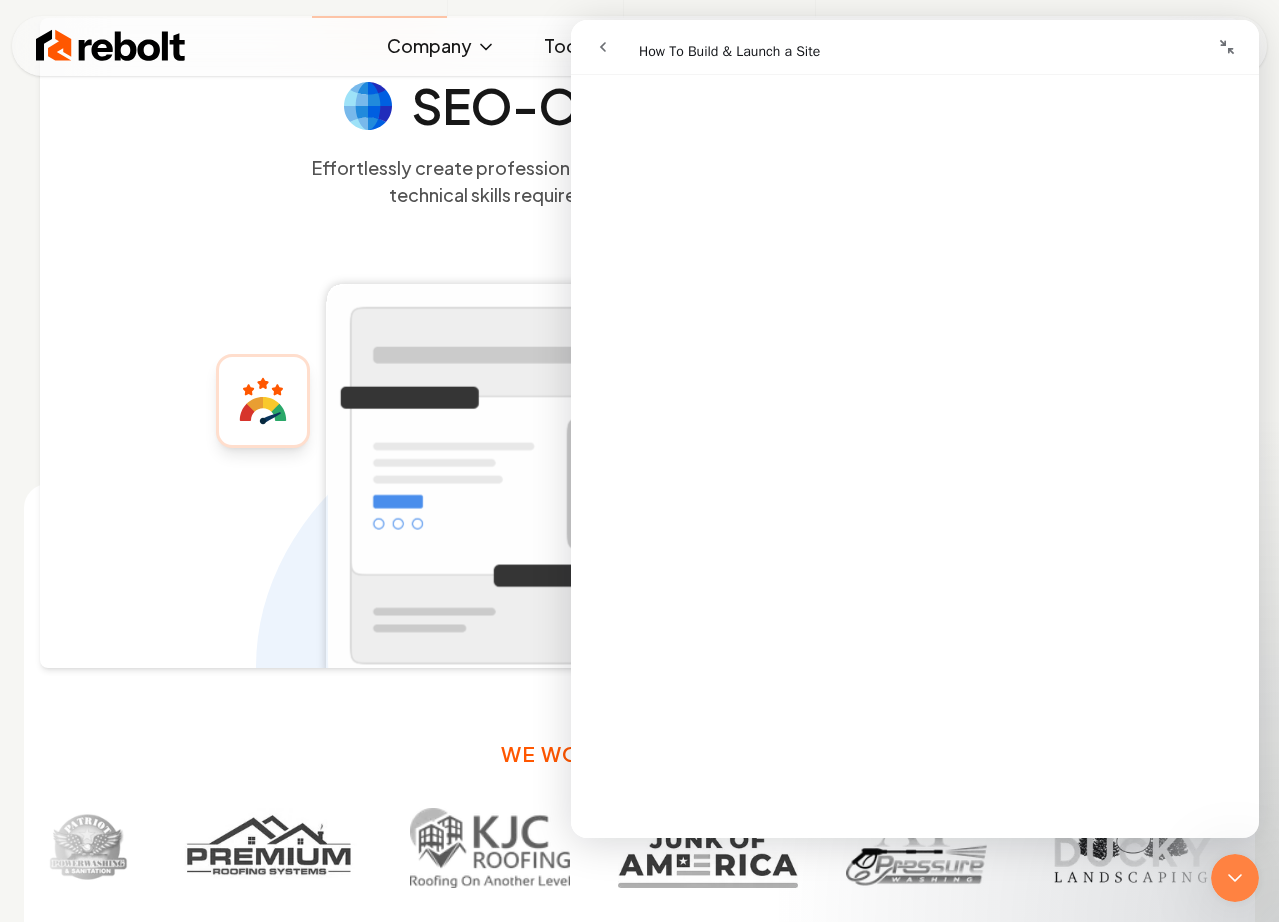 scroll, scrollTop: 1035, scrollLeft: 0, axis: vertical 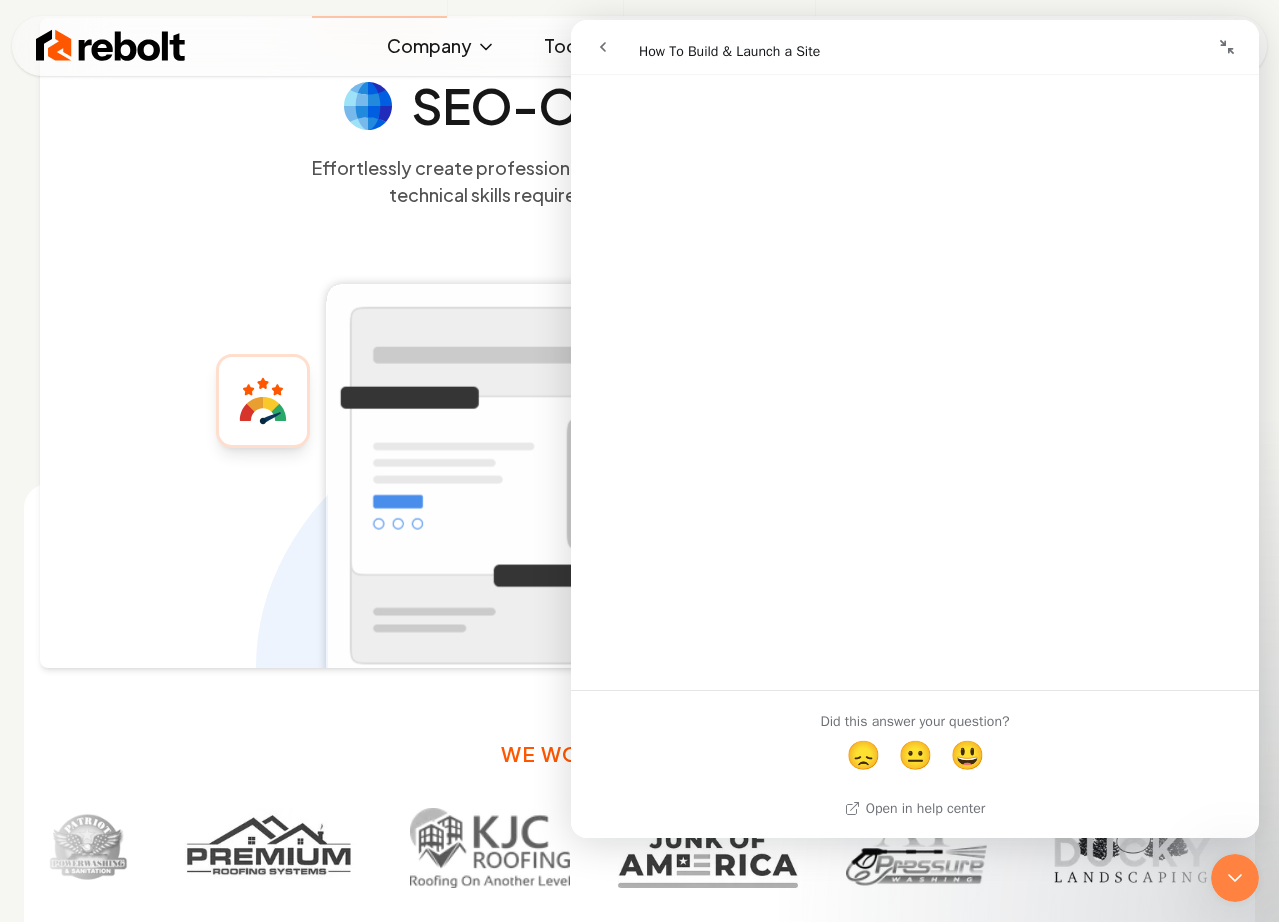 click 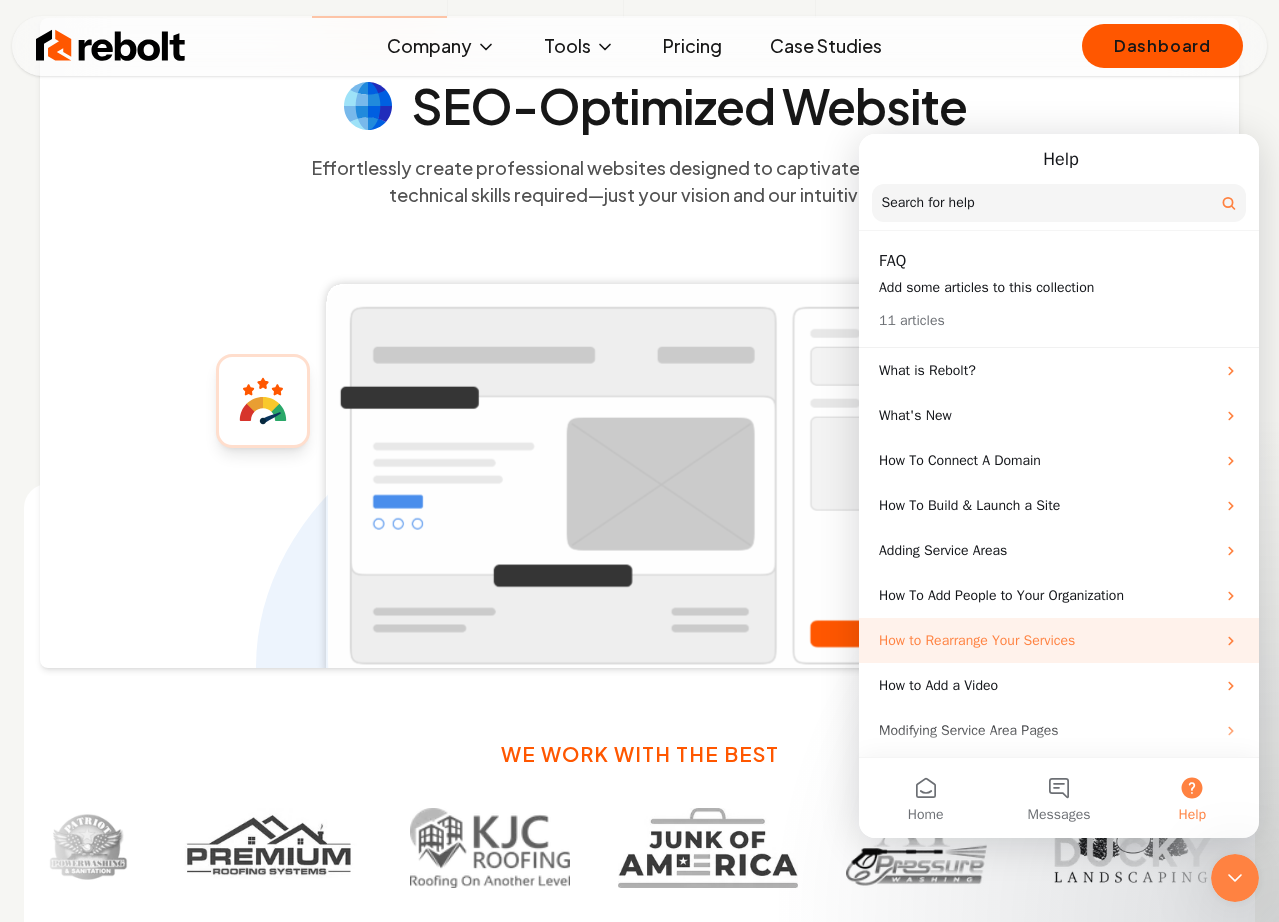 click on "How to Rearrange Your Services" at bounding box center (1047, 640) 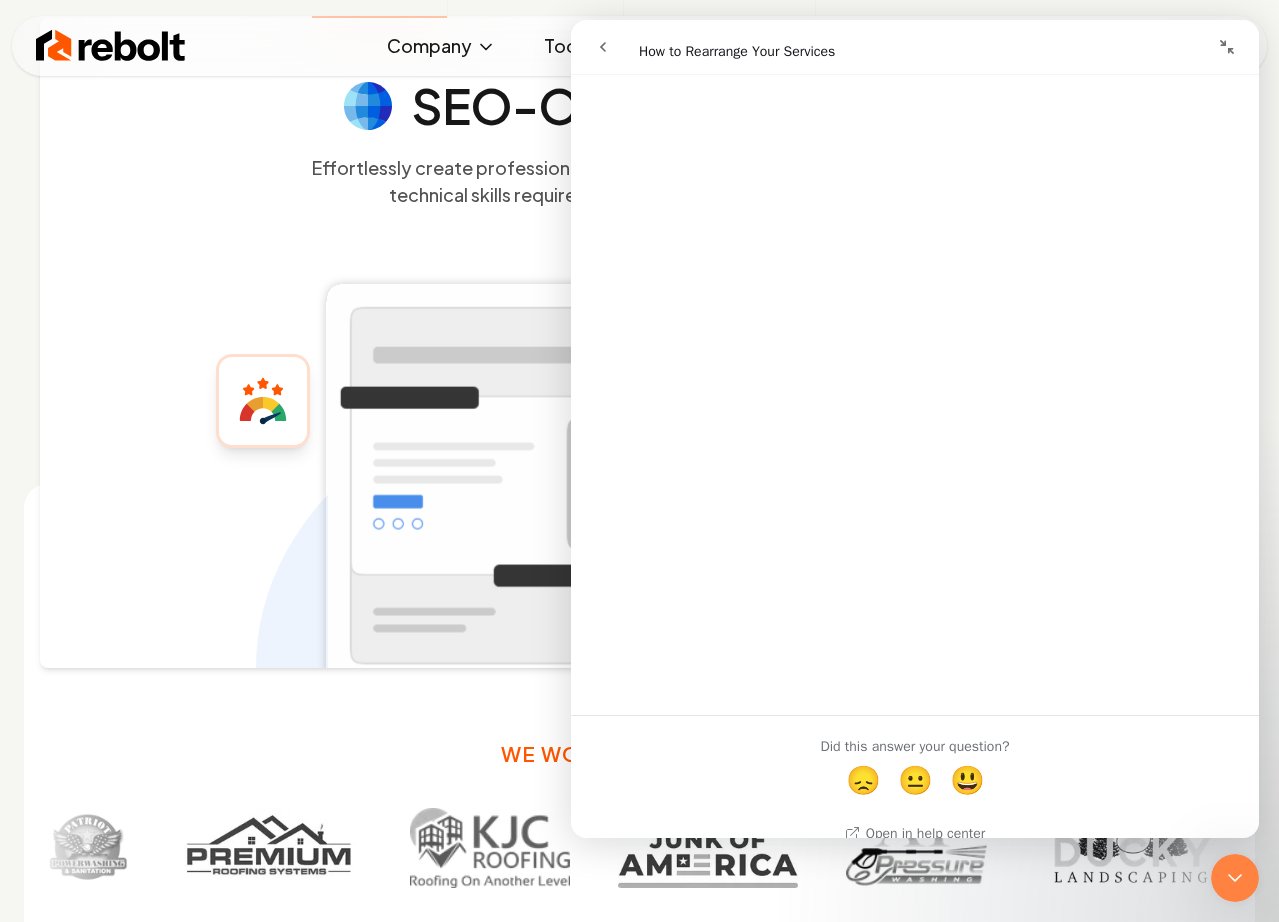 scroll, scrollTop: 447, scrollLeft: 0, axis: vertical 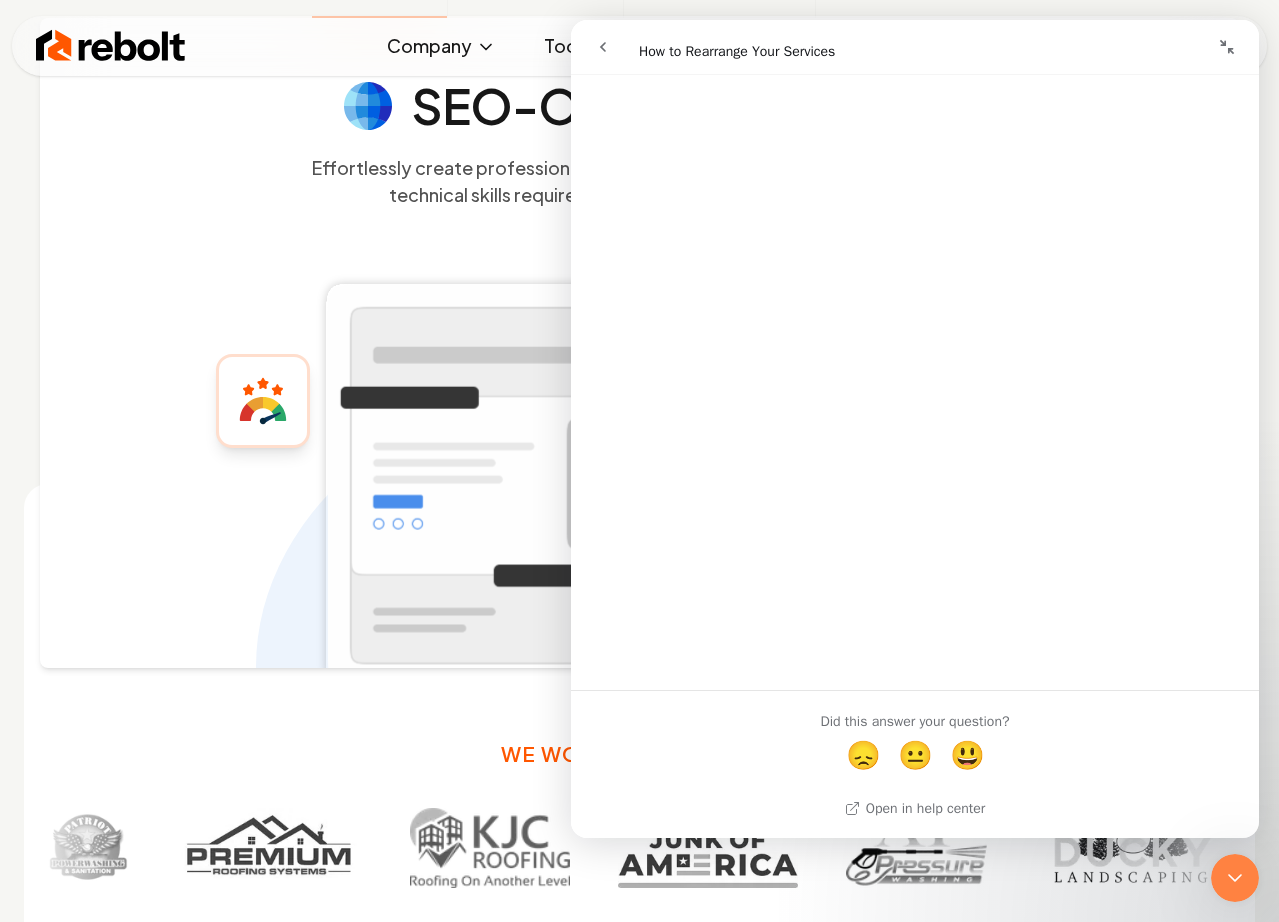 click 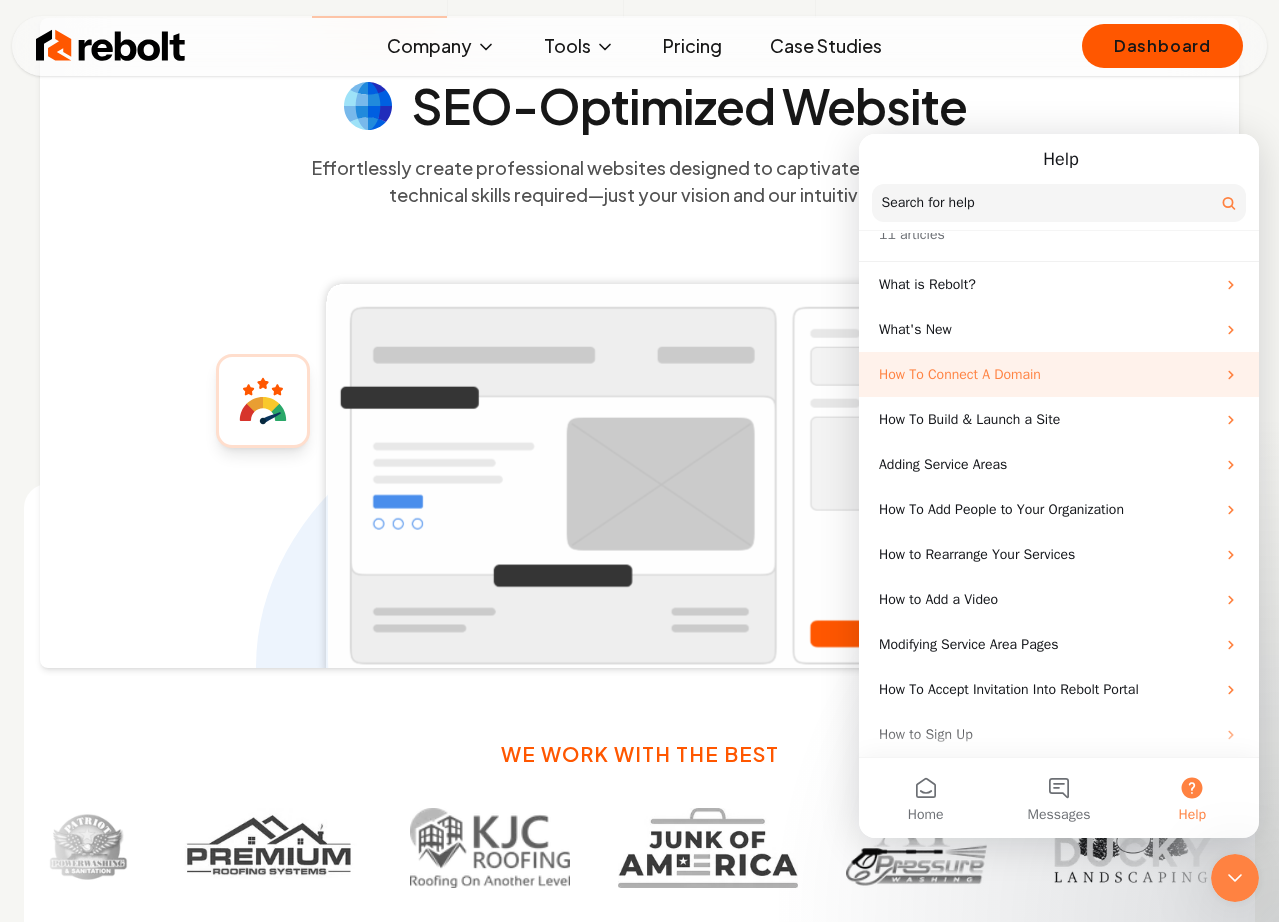 scroll, scrollTop: 94, scrollLeft: 0, axis: vertical 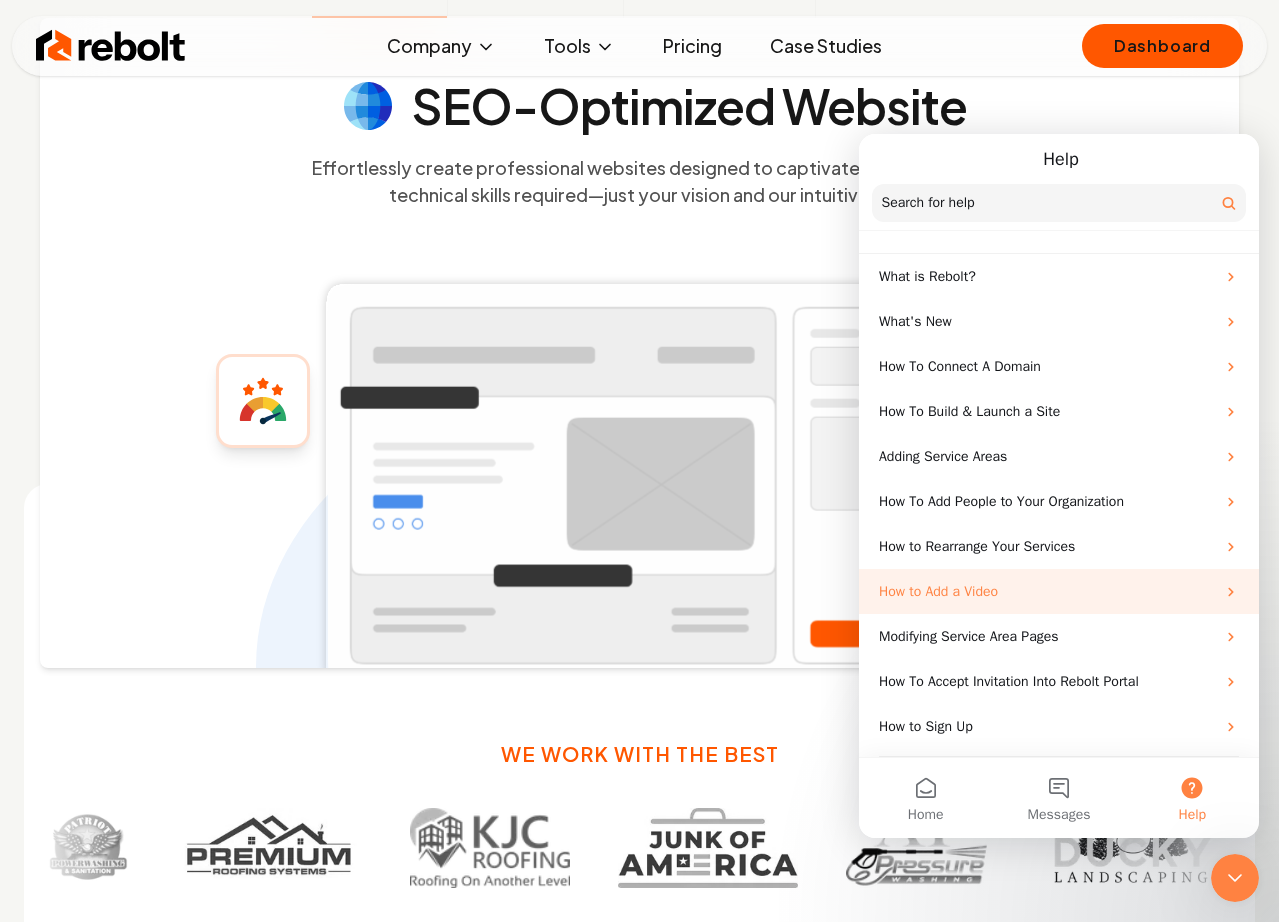 click on "How to Add a Video" at bounding box center (1047, 591) 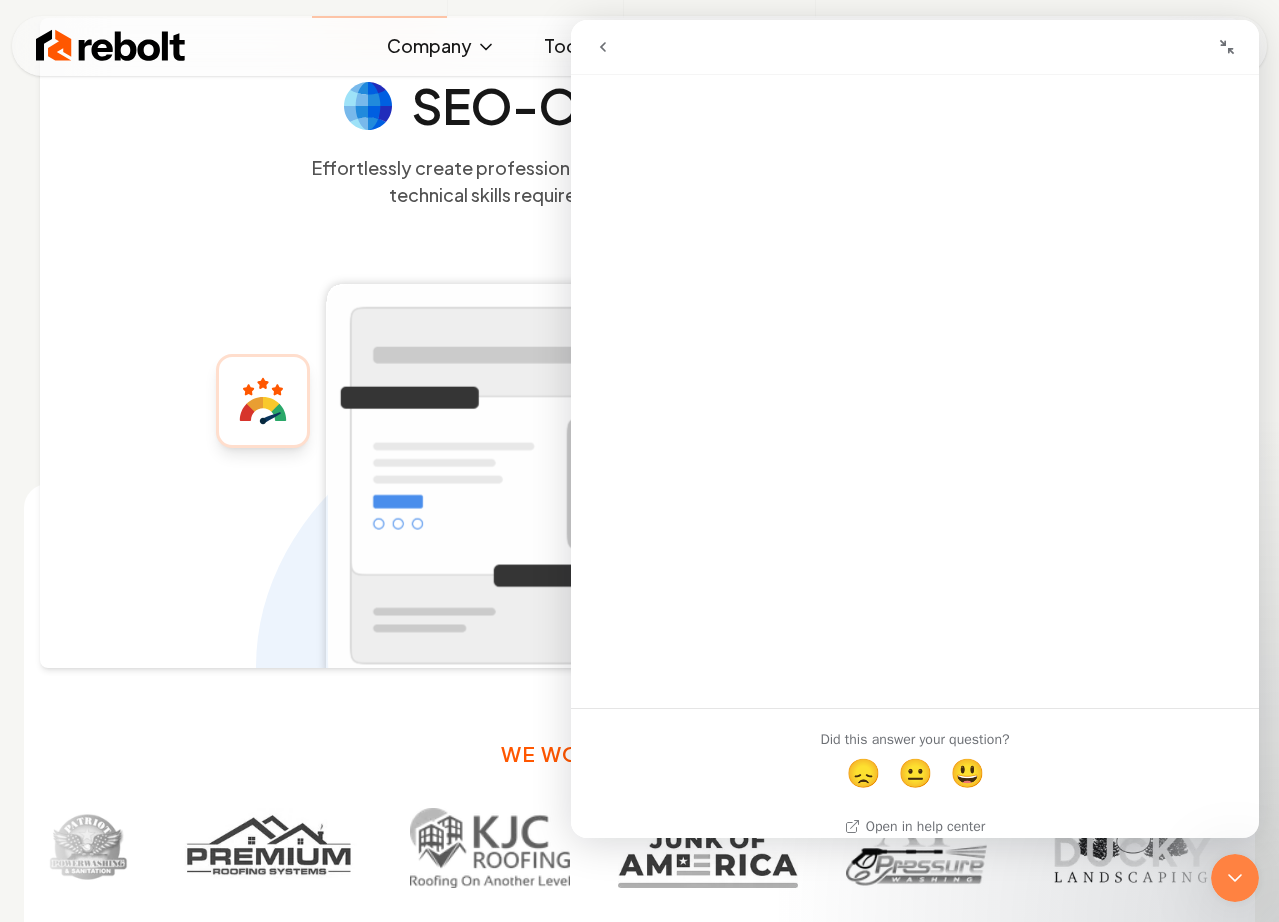 scroll, scrollTop: 0, scrollLeft: 0, axis: both 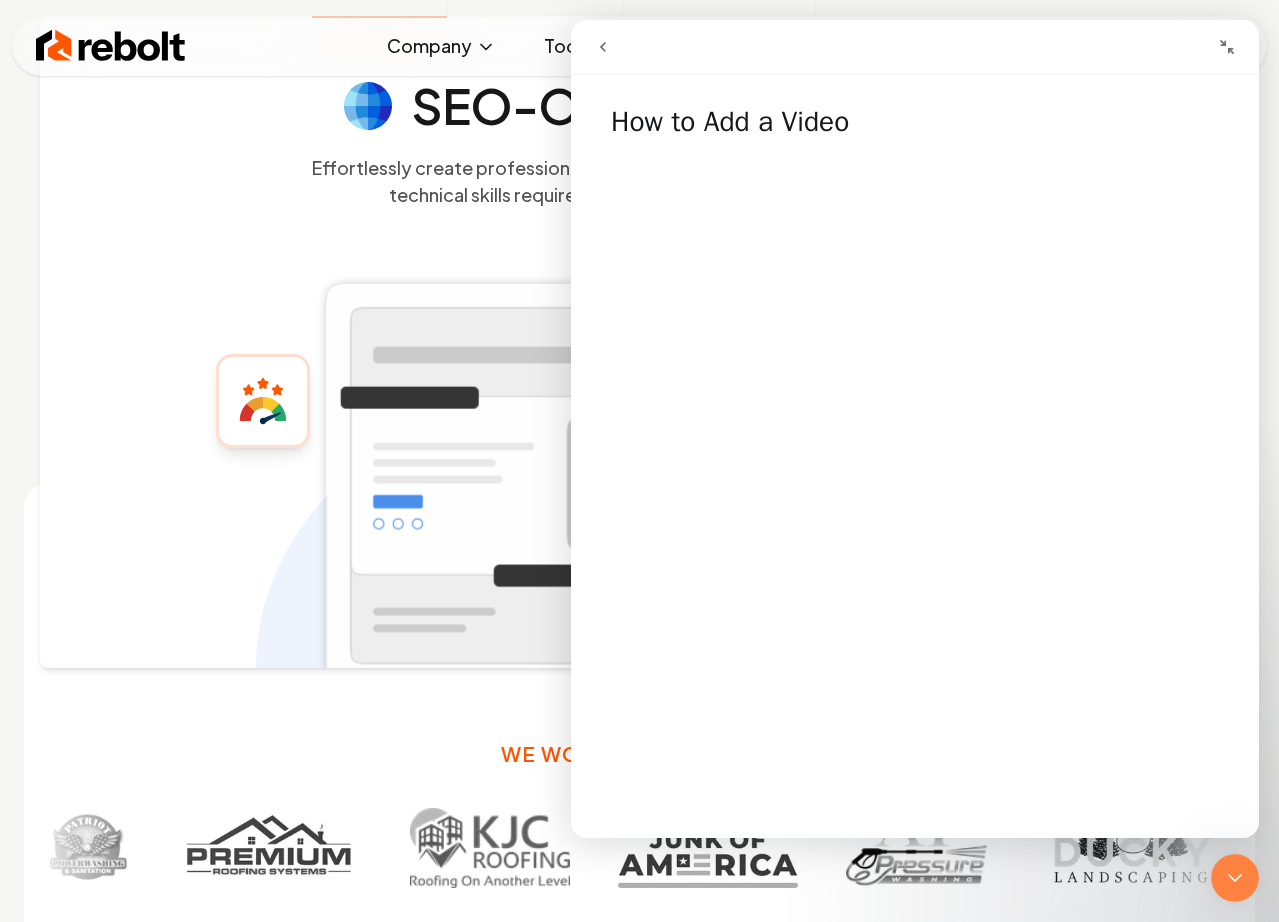 click 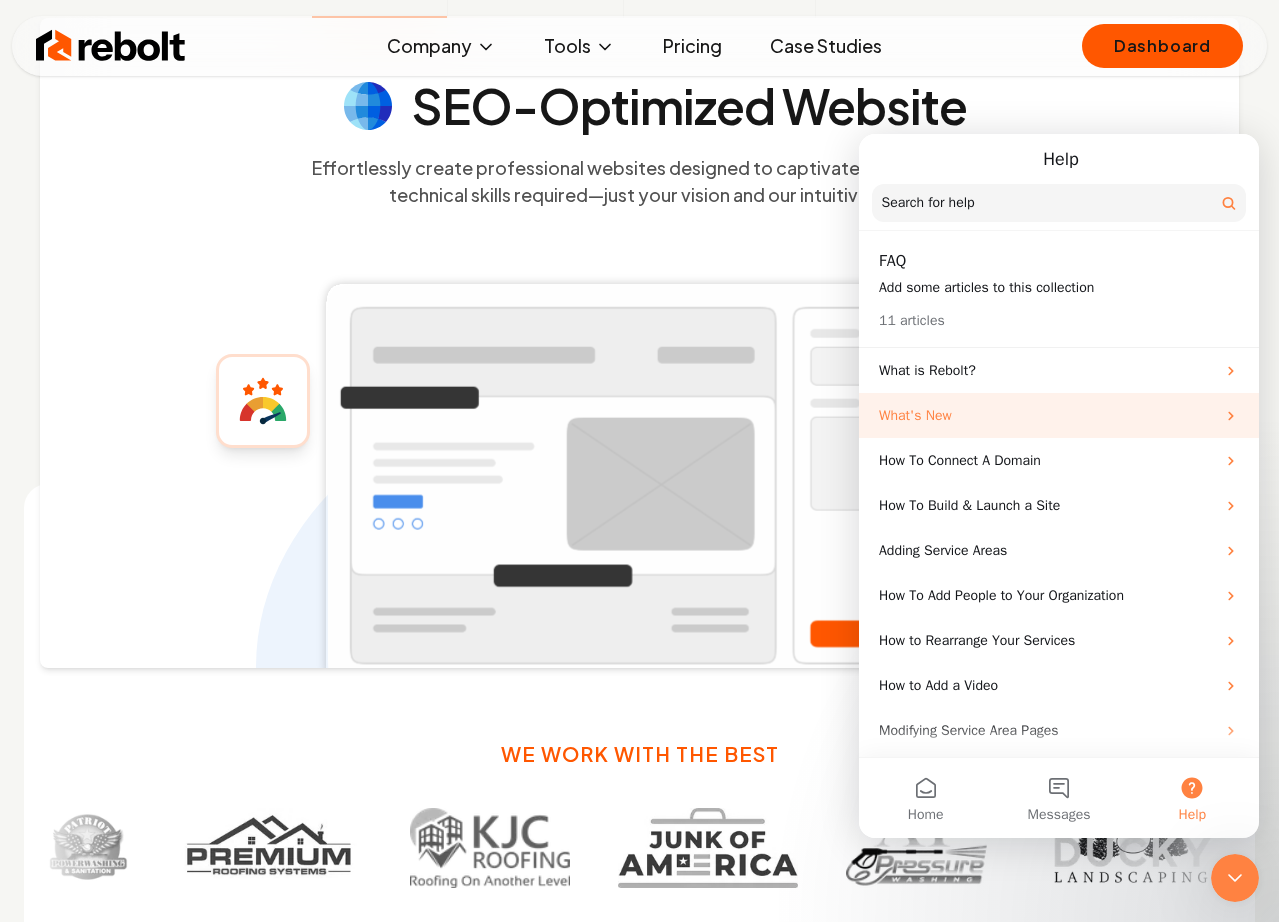 scroll, scrollTop: 94, scrollLeft: 0, axis: vertical 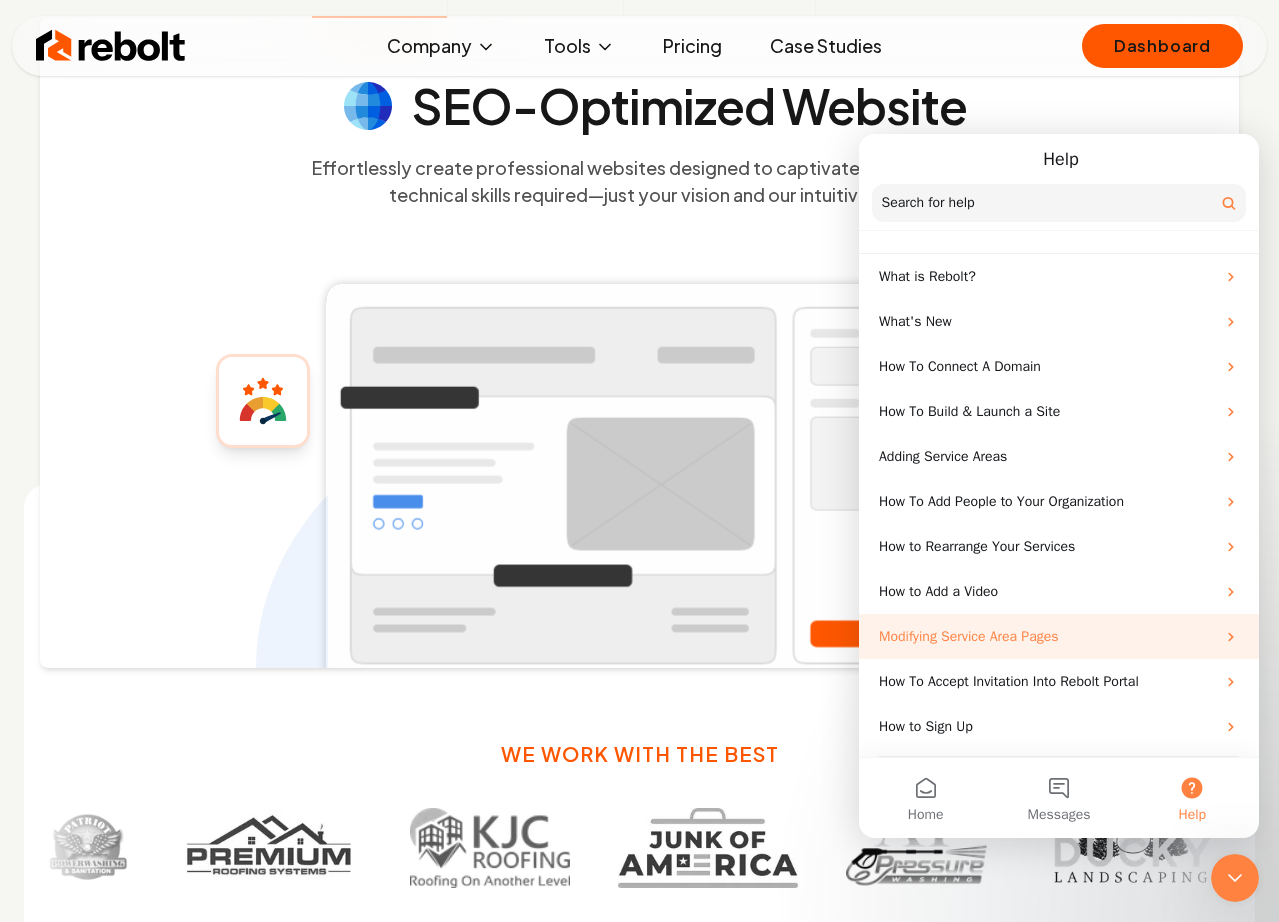 click on "Modifying Service Area Pages" at bounding box center (1047, 636) 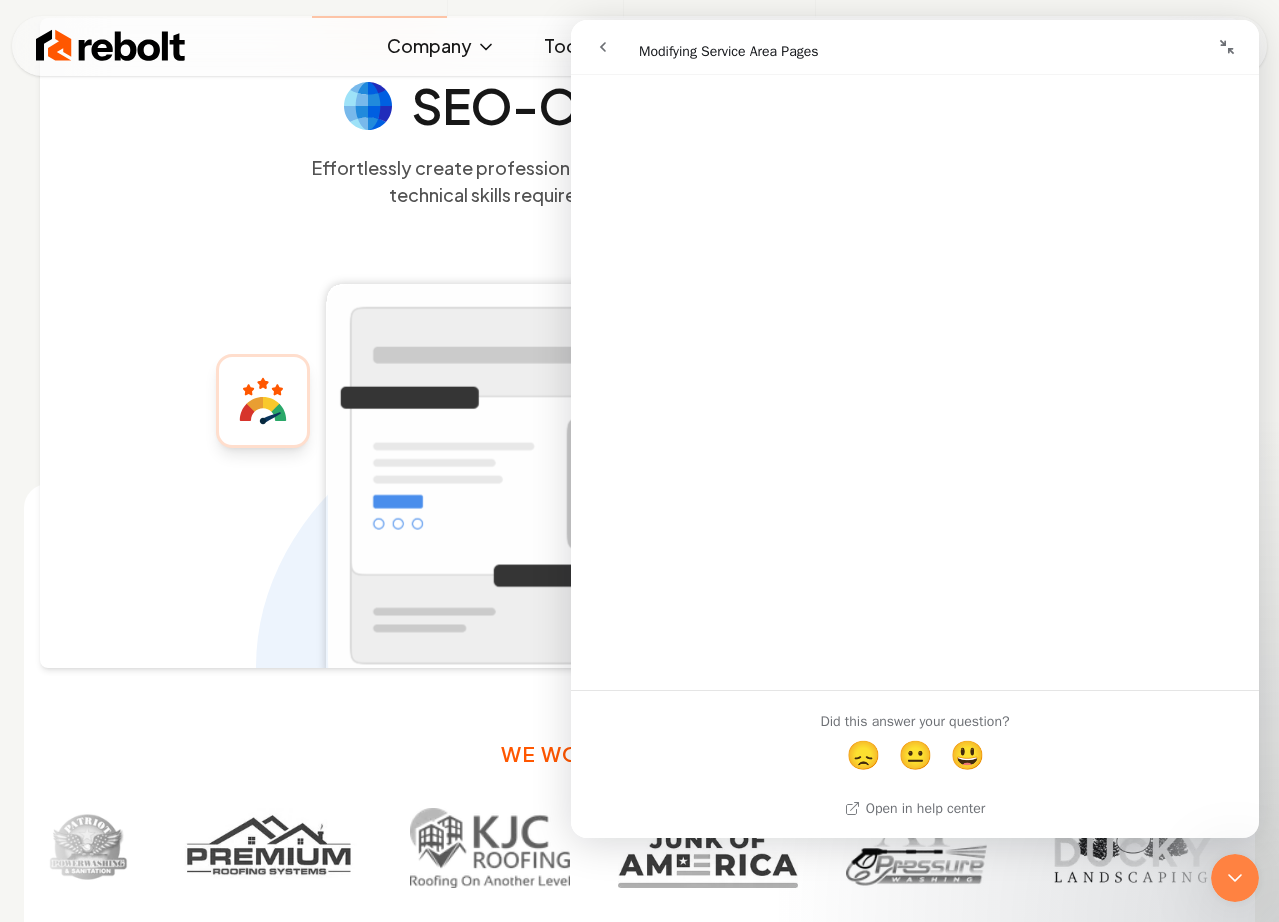scroll, scrollTop: 0, scrollLeft: 0, axis: both 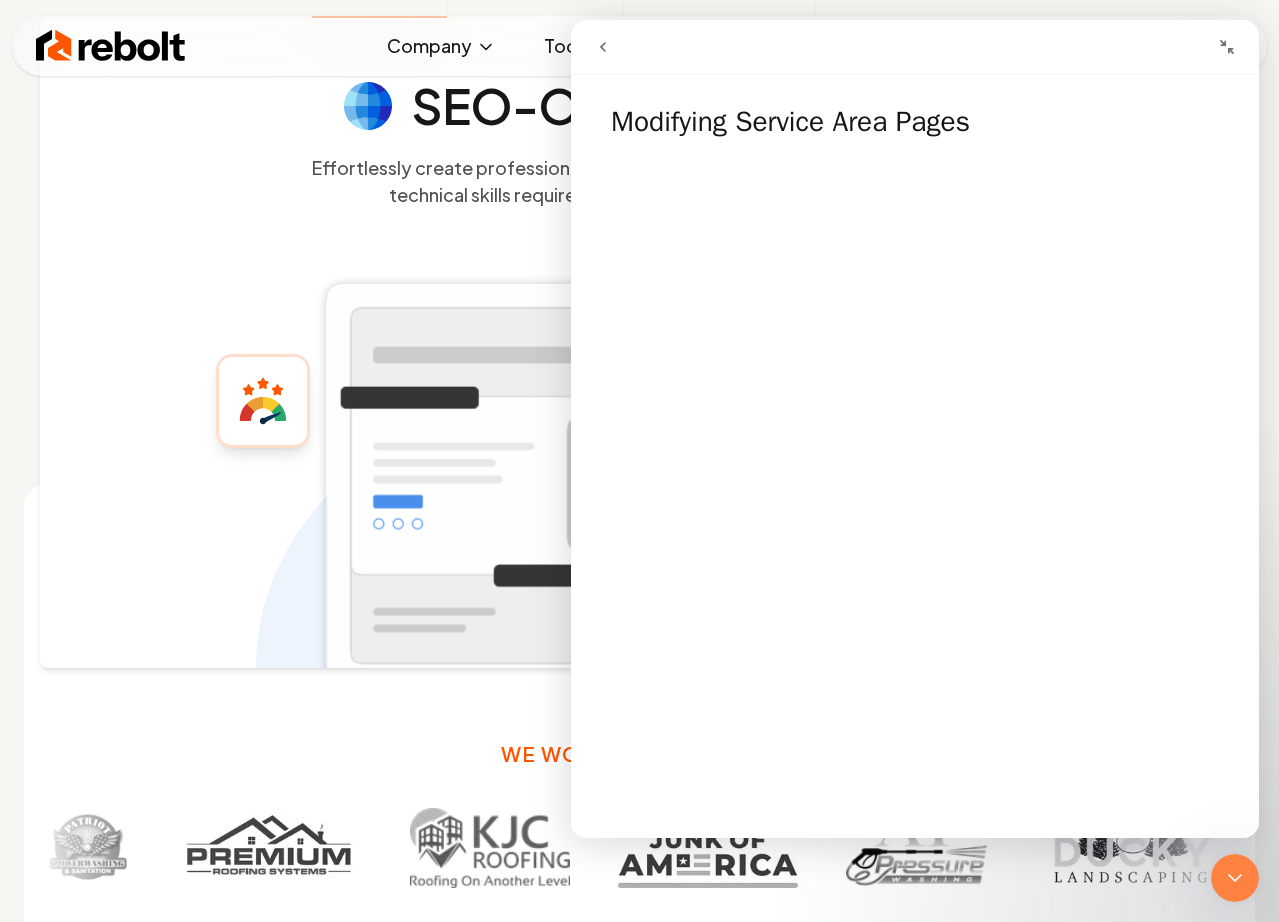 click 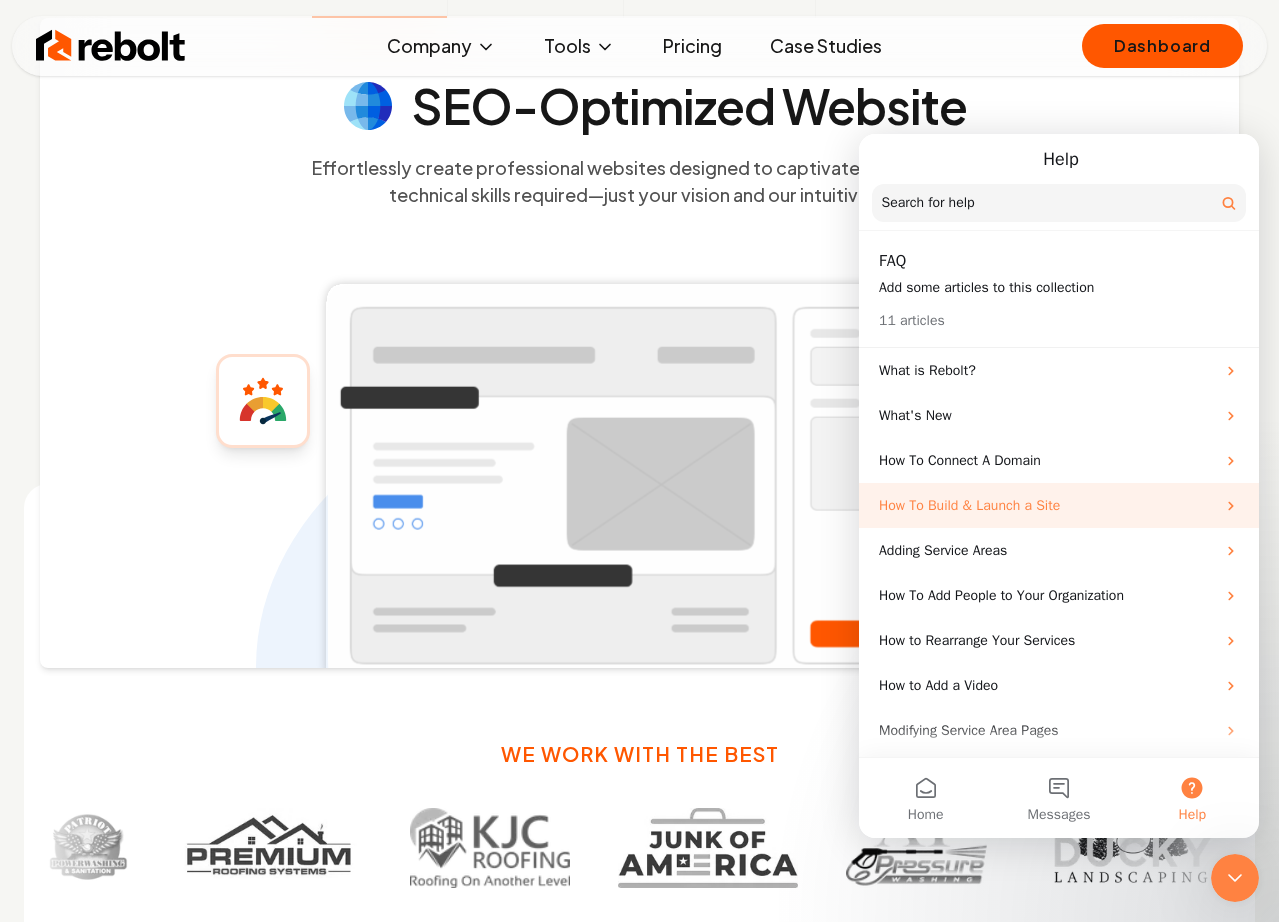 scroll, scrollTop: 94, scrollLeft: 0, axis: vertical 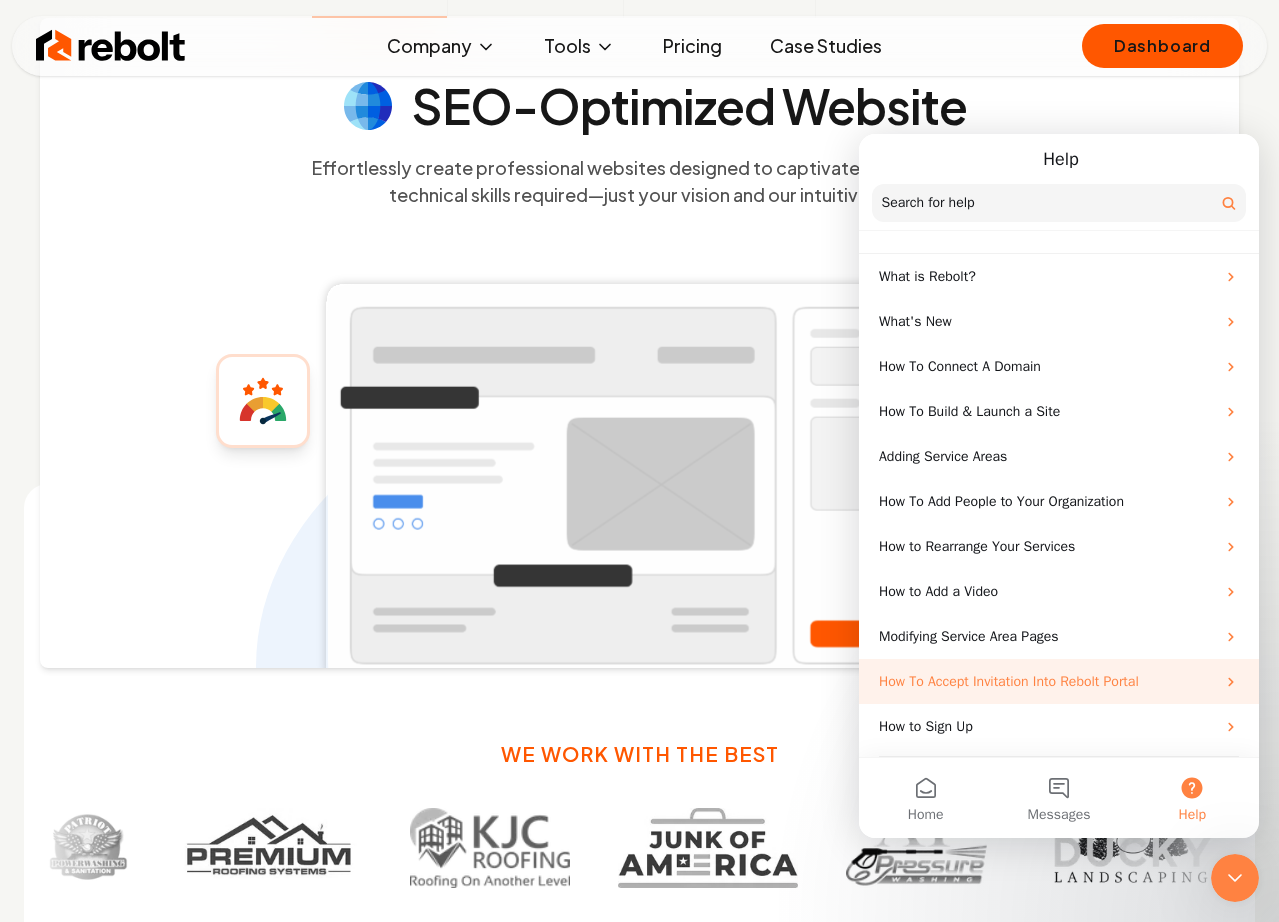 click on "How To Accept Invitation Into Rebolt Portal" at bounding box center [1047, 681] 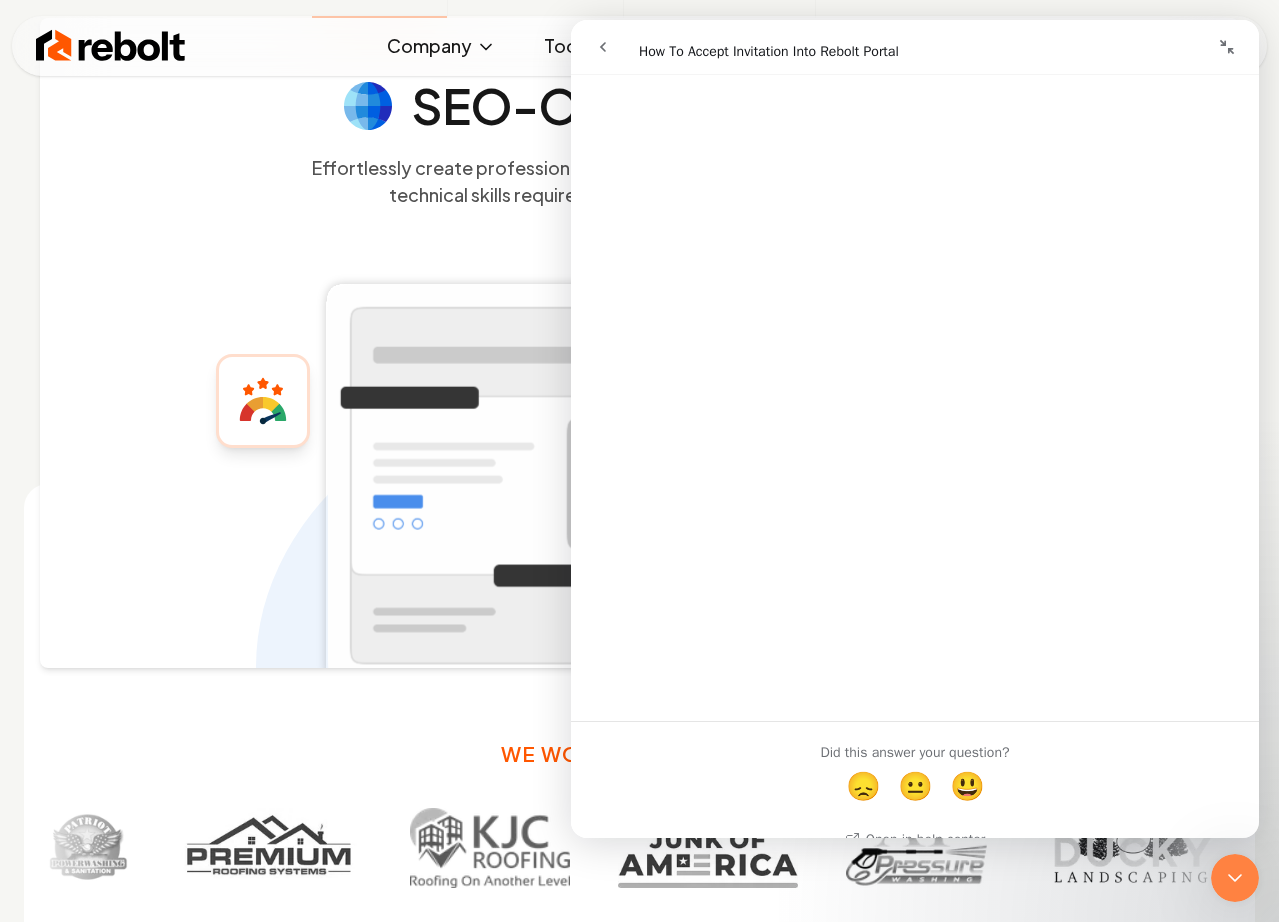 scroll, scrollTop: 260, scrollLeft: 0, axis: vertical 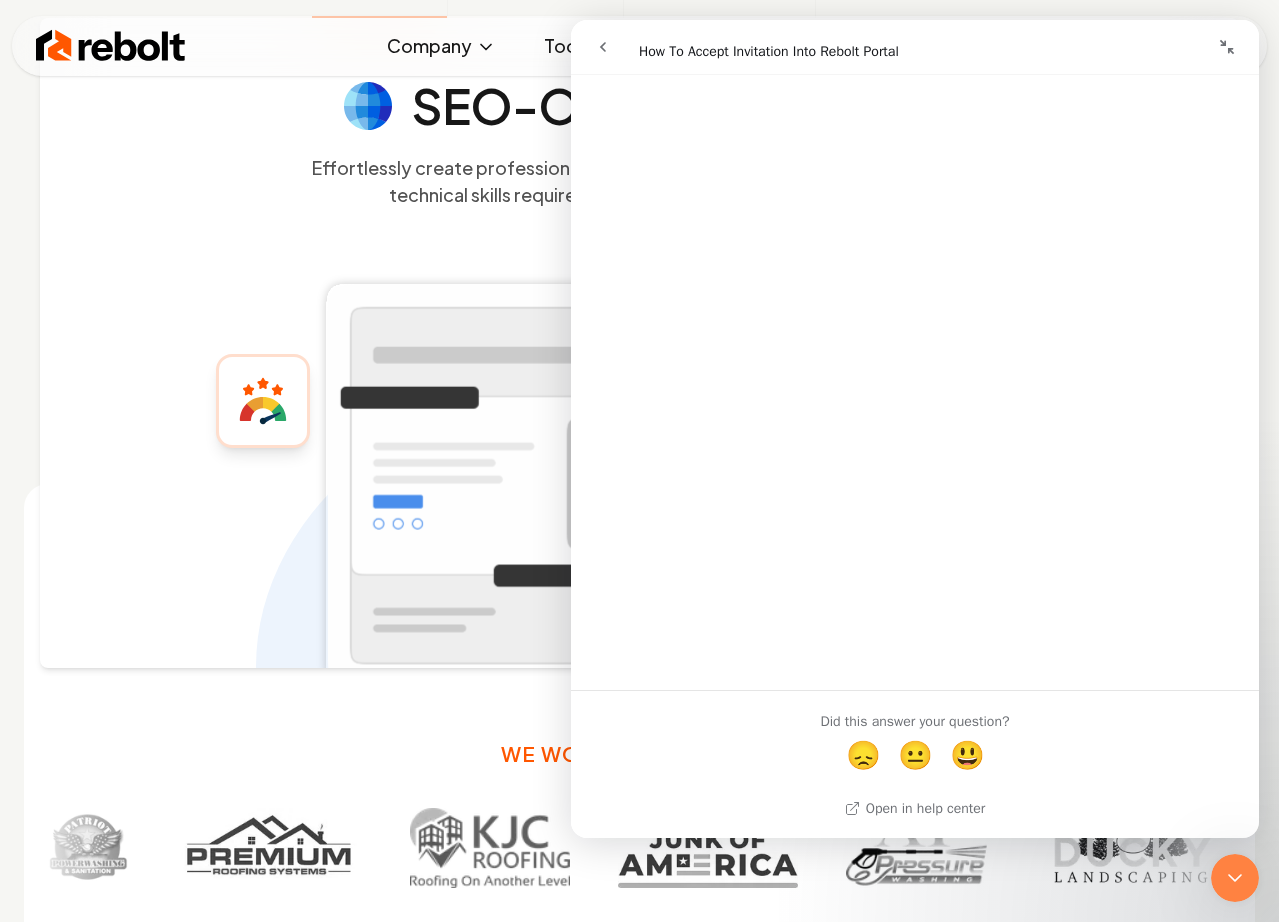 click at bounding box center [603, 47] 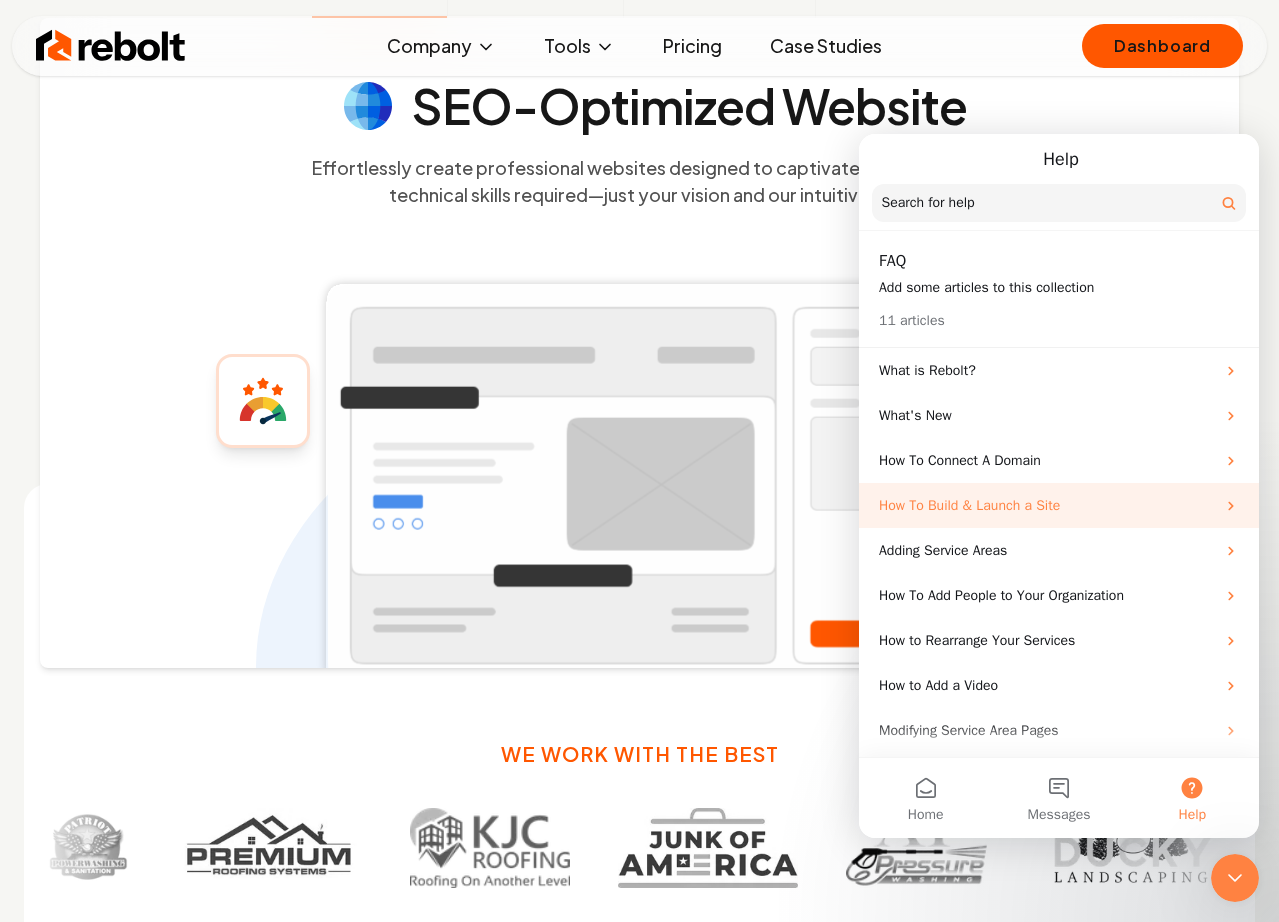 scroll, scrollTop: 94, scrollLeft: 0, axis: vertical 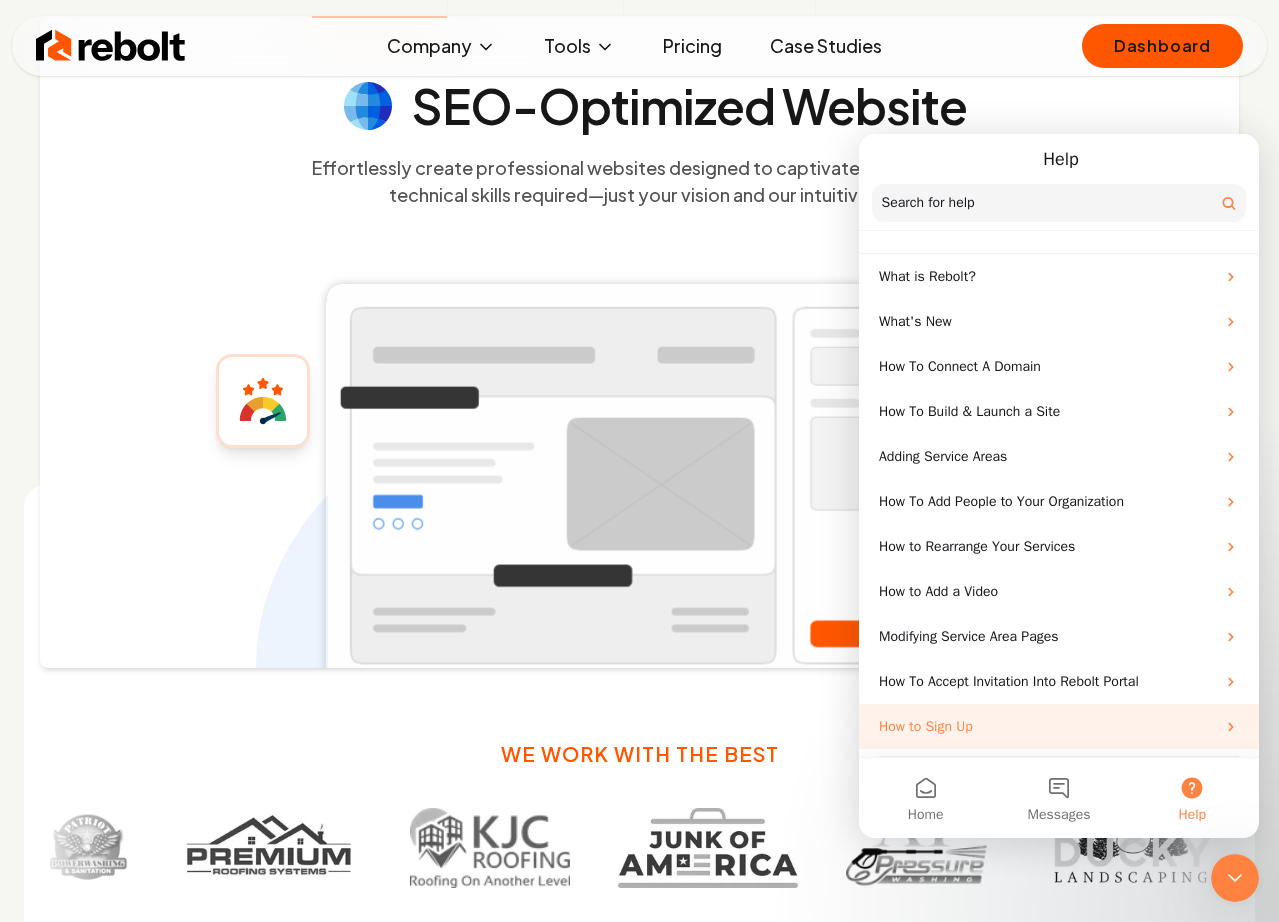 click on "How to Sign Up" at bounding box center (1047, 726) 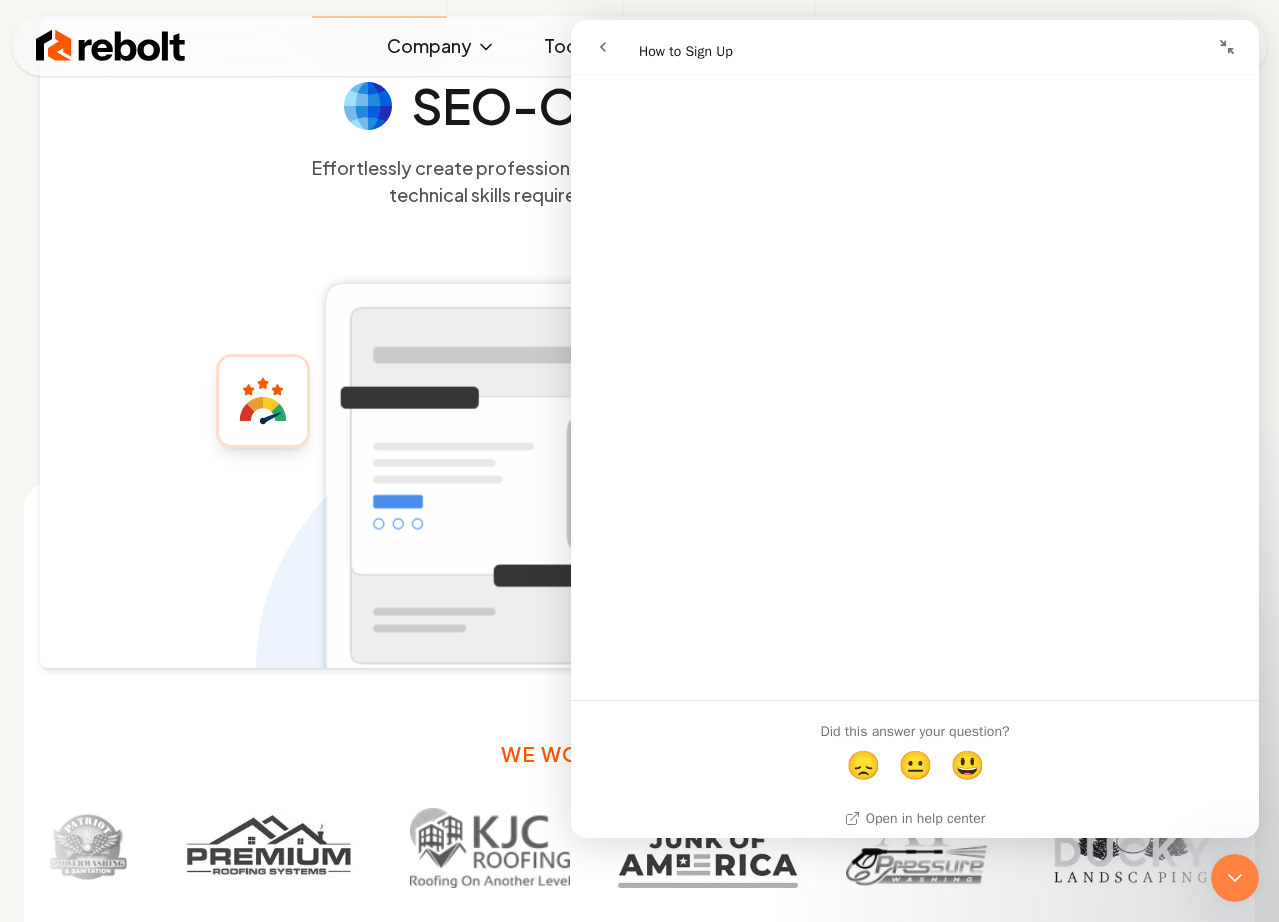 scroll, scrollTop: 239, scrollLeft: 0, axis: vertical 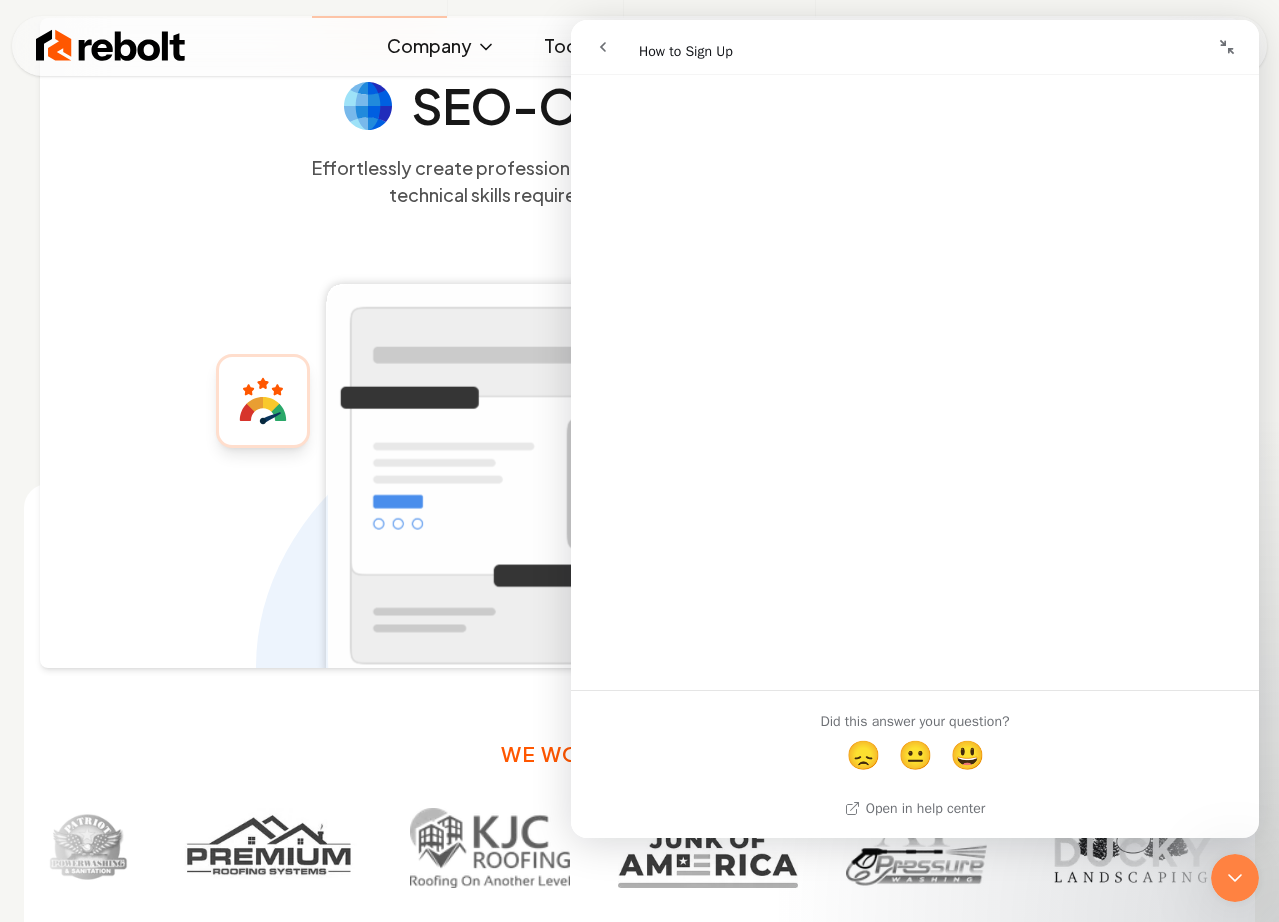 click at bounding box center [603, 47] 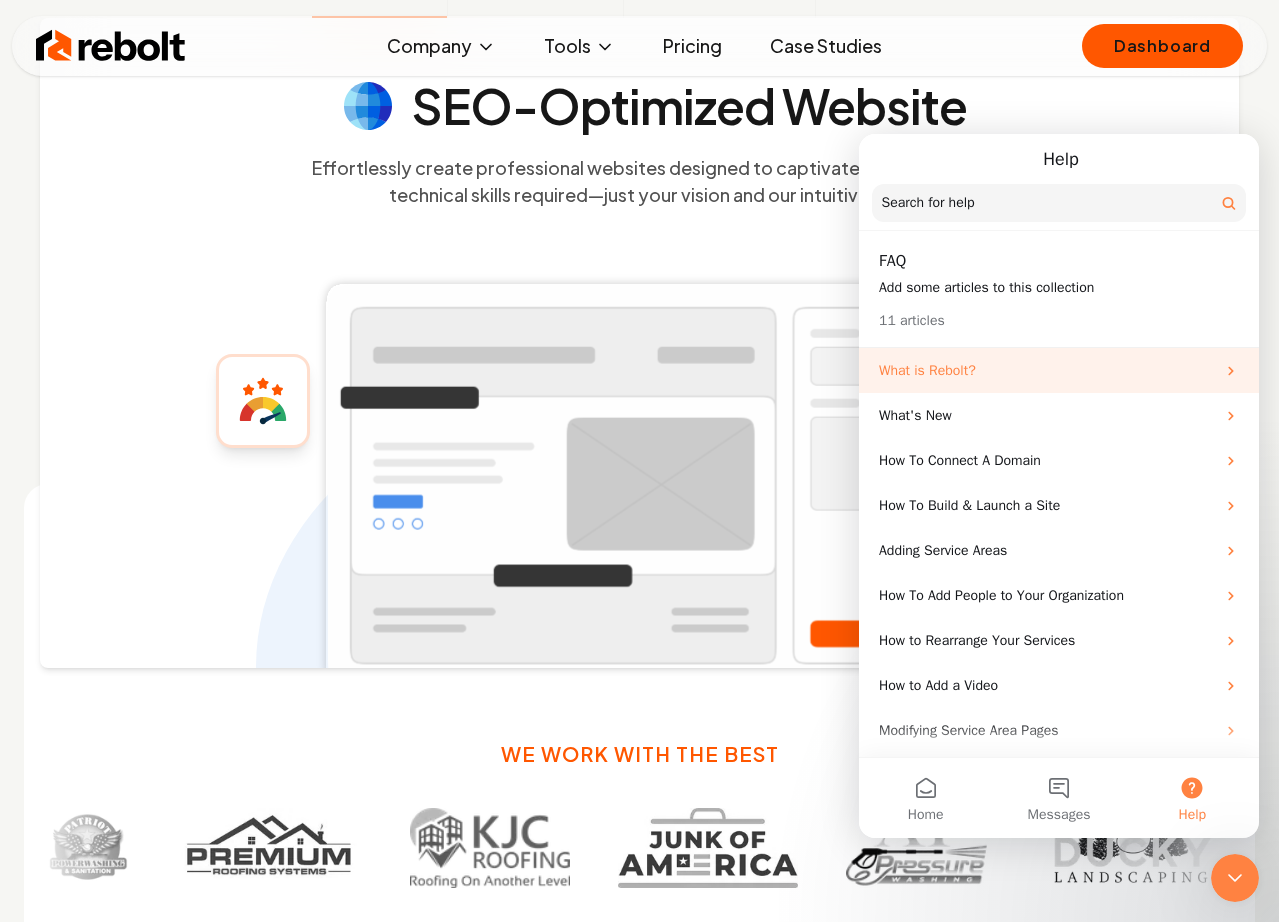 click on "What is Rebolt?" at bounding box center [1047, 370] 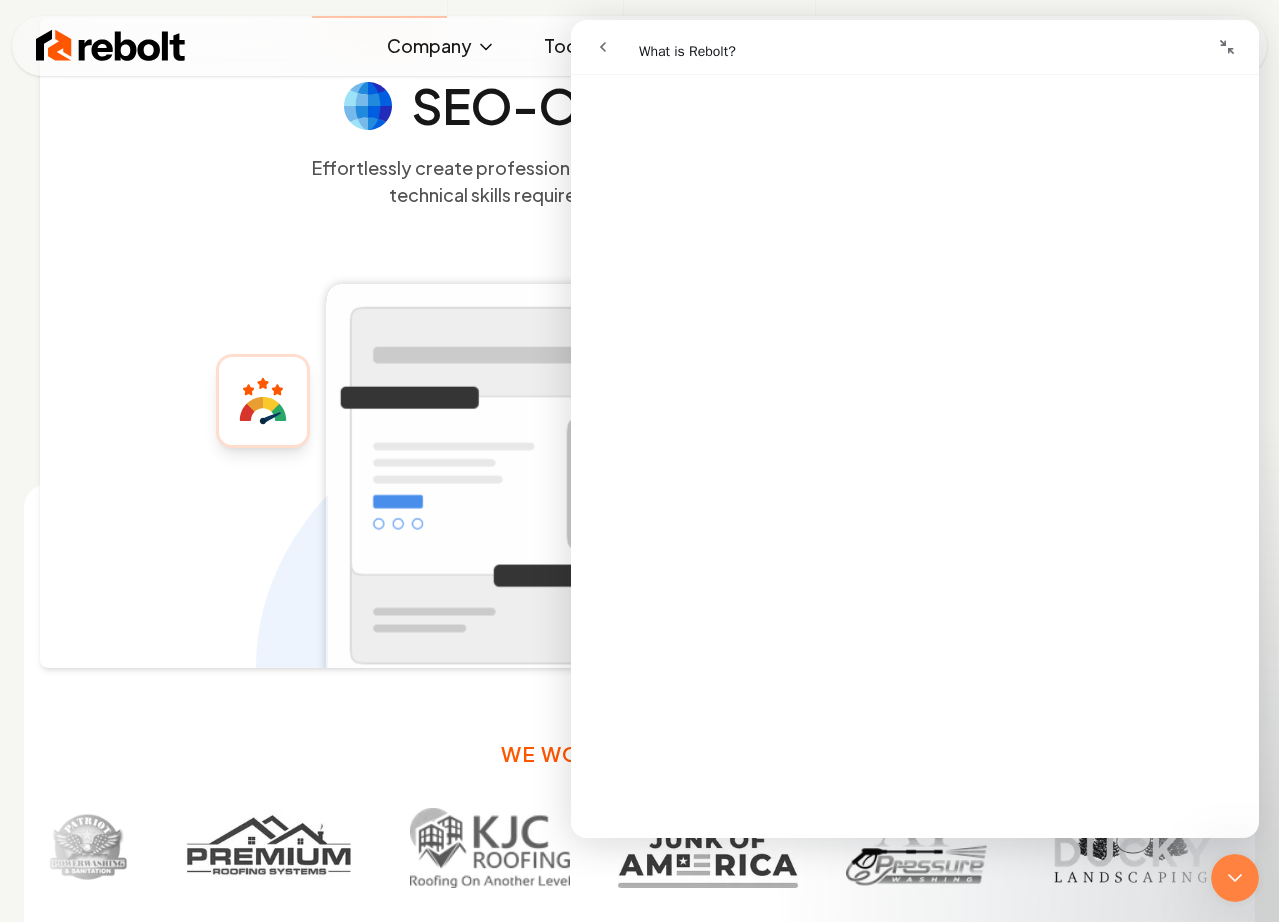 scroll, scrollTop: 1734, scrollLeft: 0, axis: vertical 